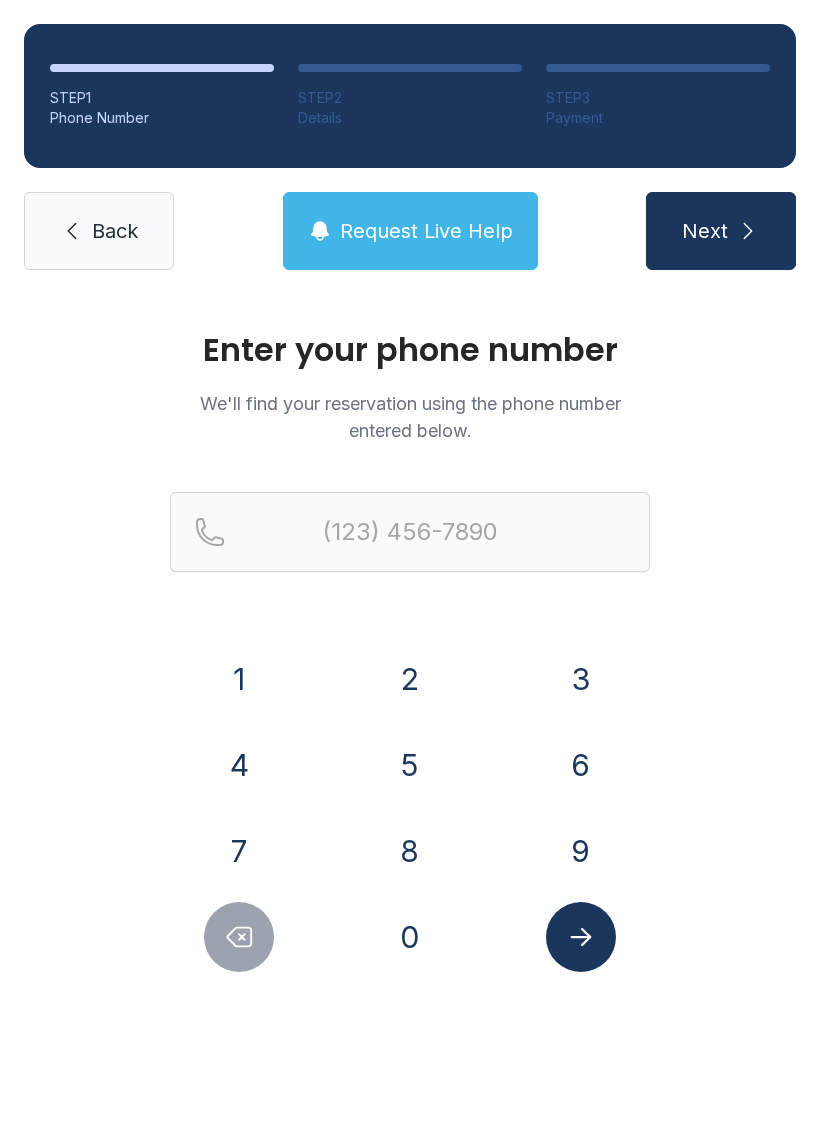 scroll, scrollTop: 0, scrollLeft: 0, axis: both 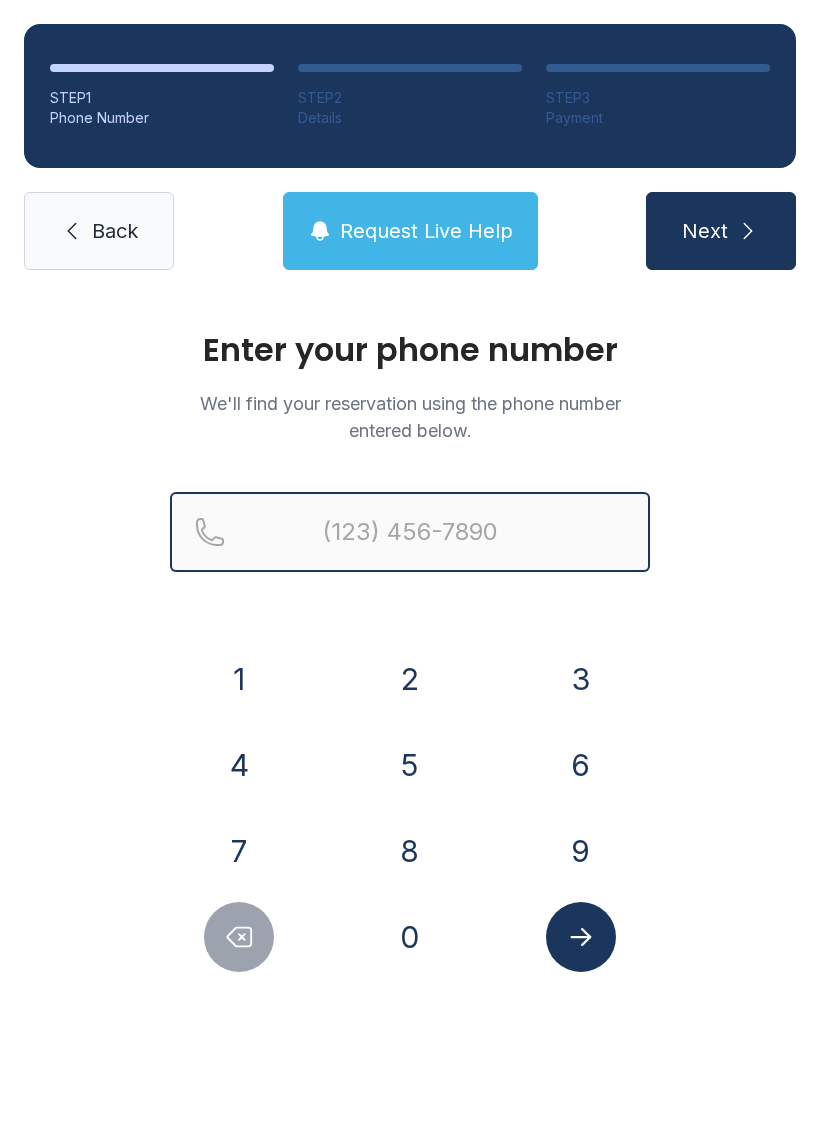 click at bounding box center [410, 532] 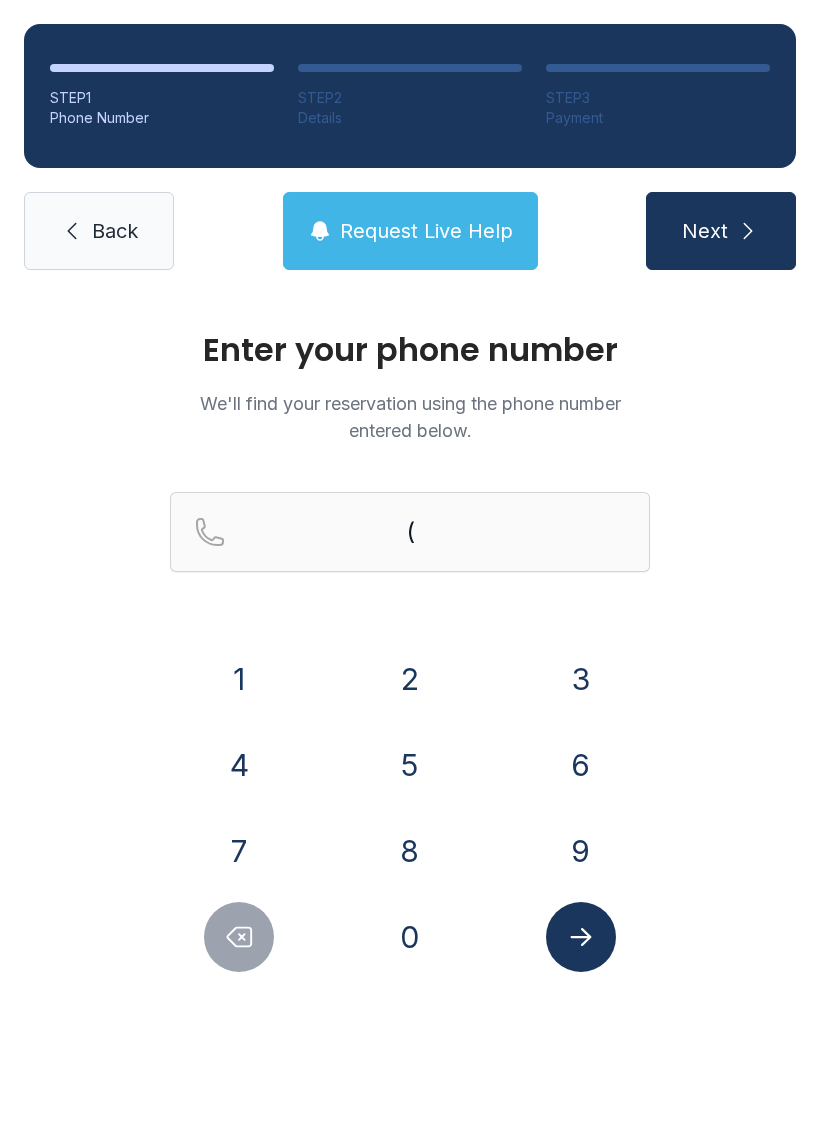click on "5" at bounding box center [239, 679] 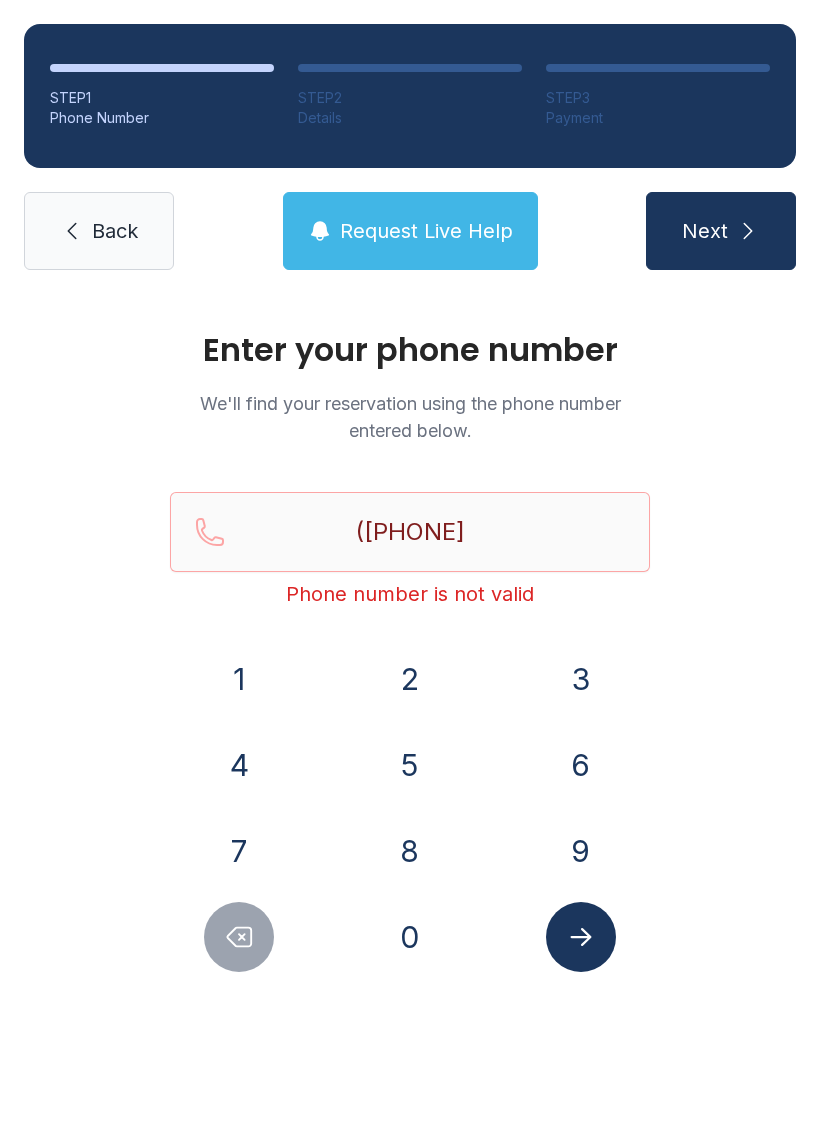 click on "1" at bounding box center [239, 679] 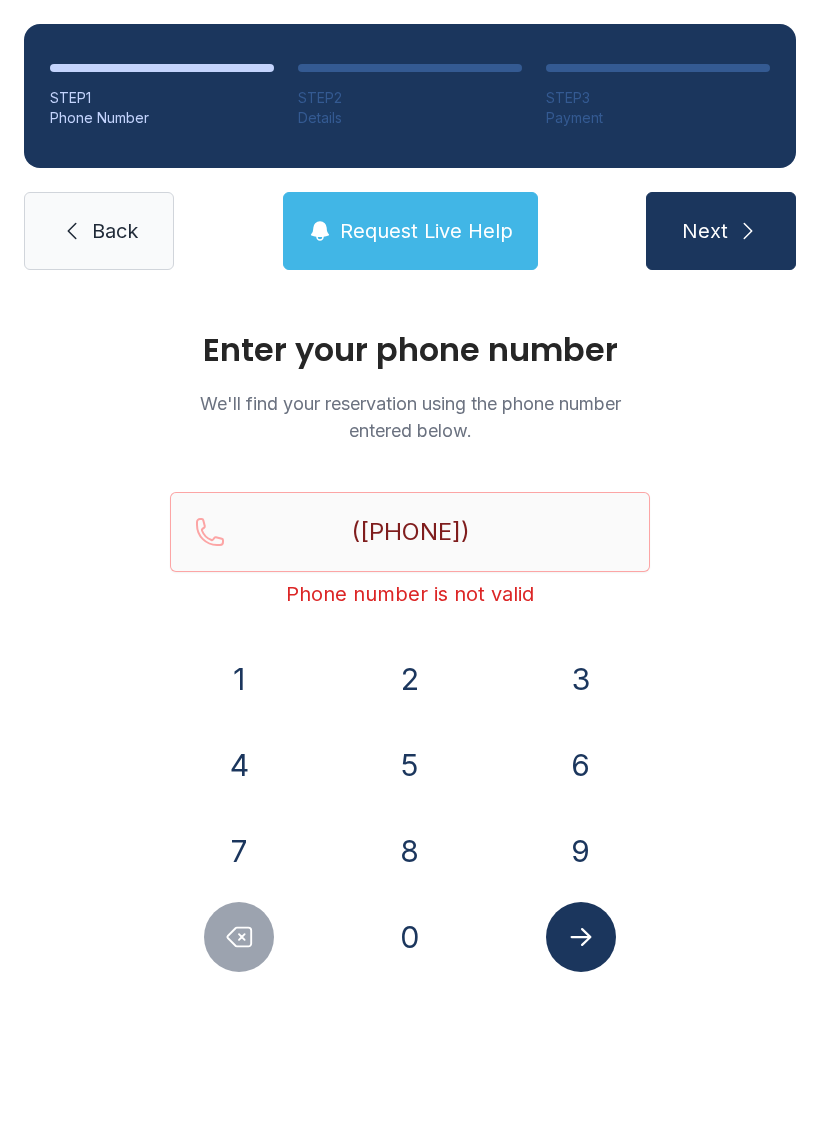 click on "8" at bounding box center [239, 679] 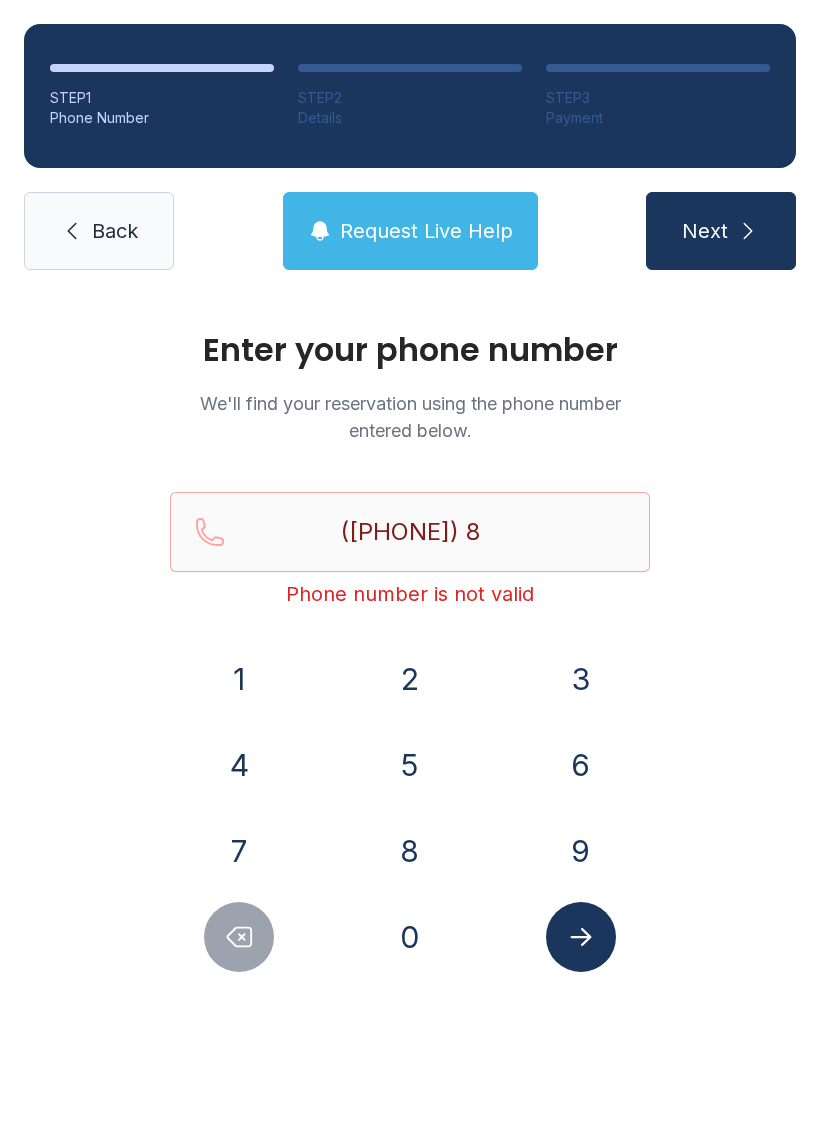 click on "0" at bounding box center (239, 679) 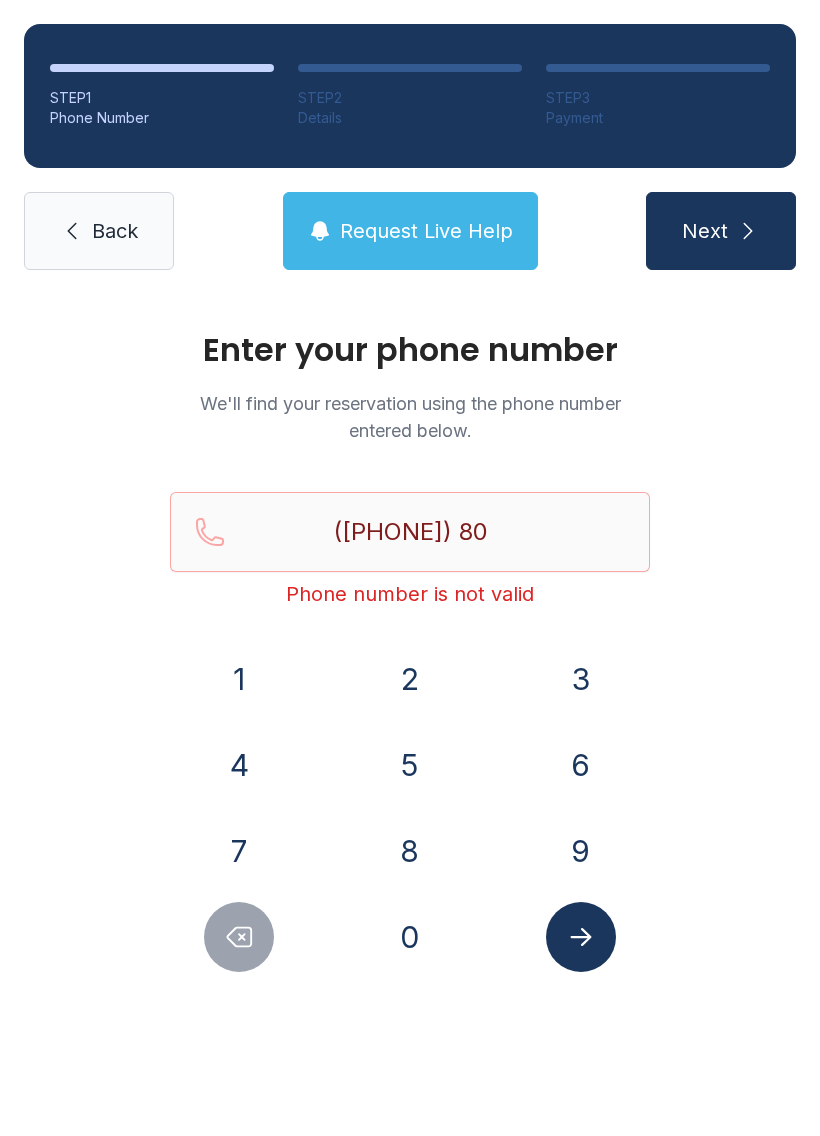 click on "1" at bounding box center (239, 679) 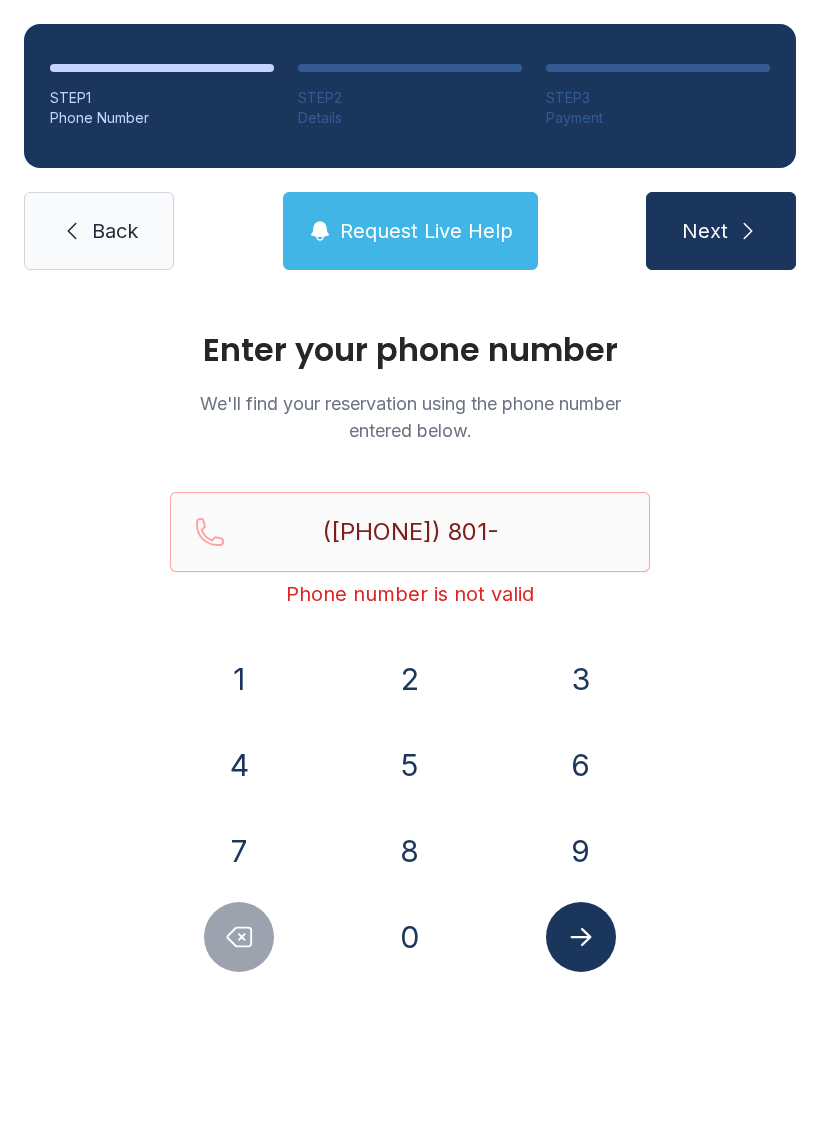 click on "7" at bounding box center (239, 679) 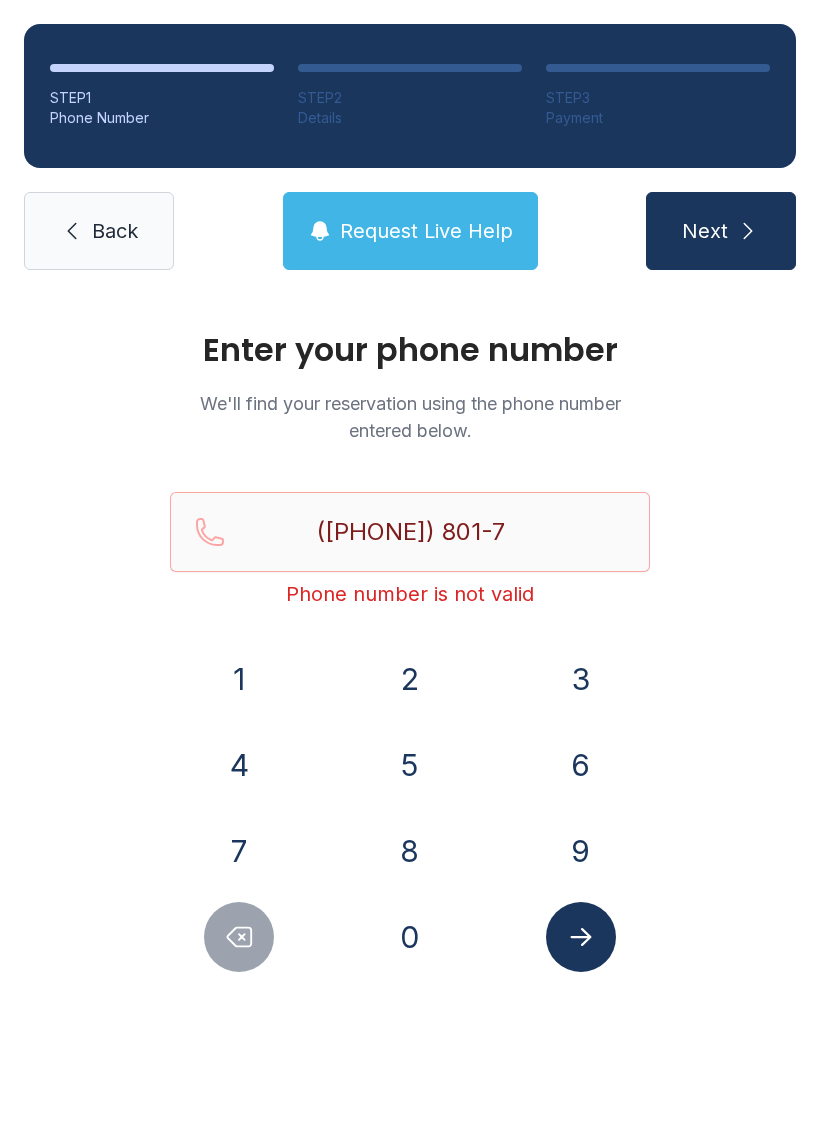 click on "3" at bounding box center (239, 679) 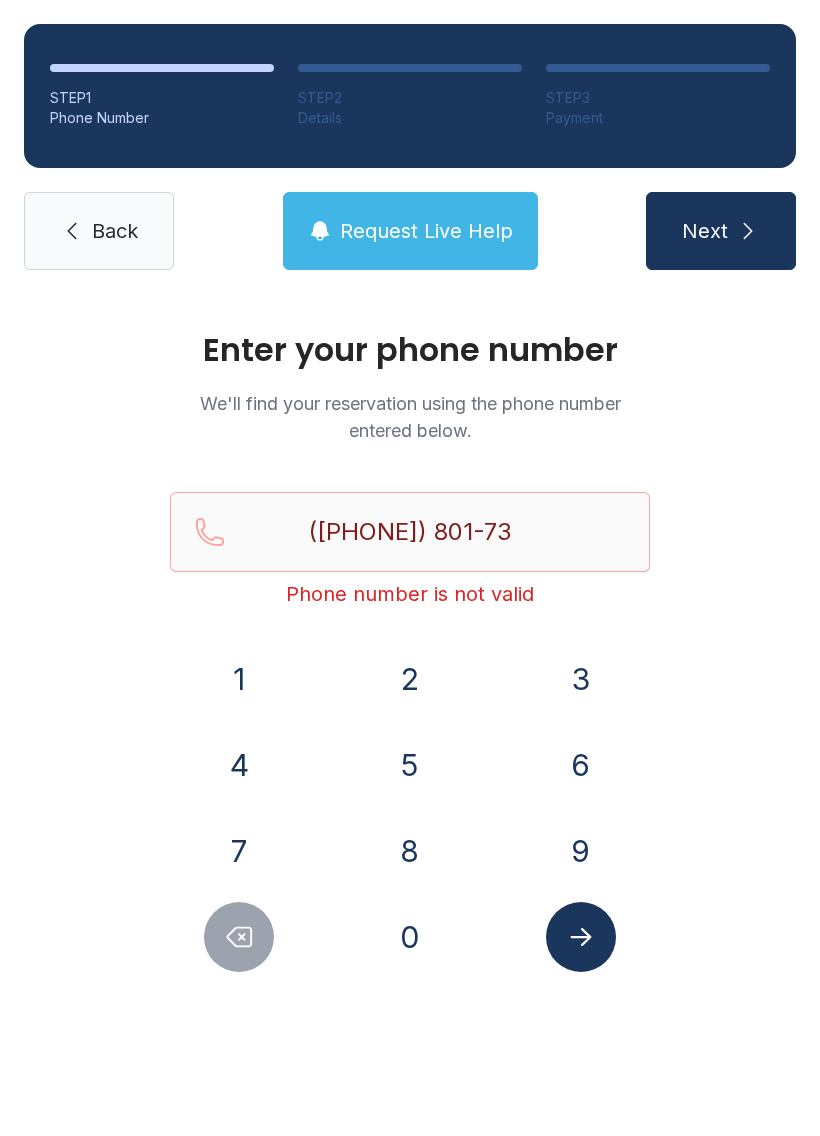 click on "2" at bounding box center (239, 679) 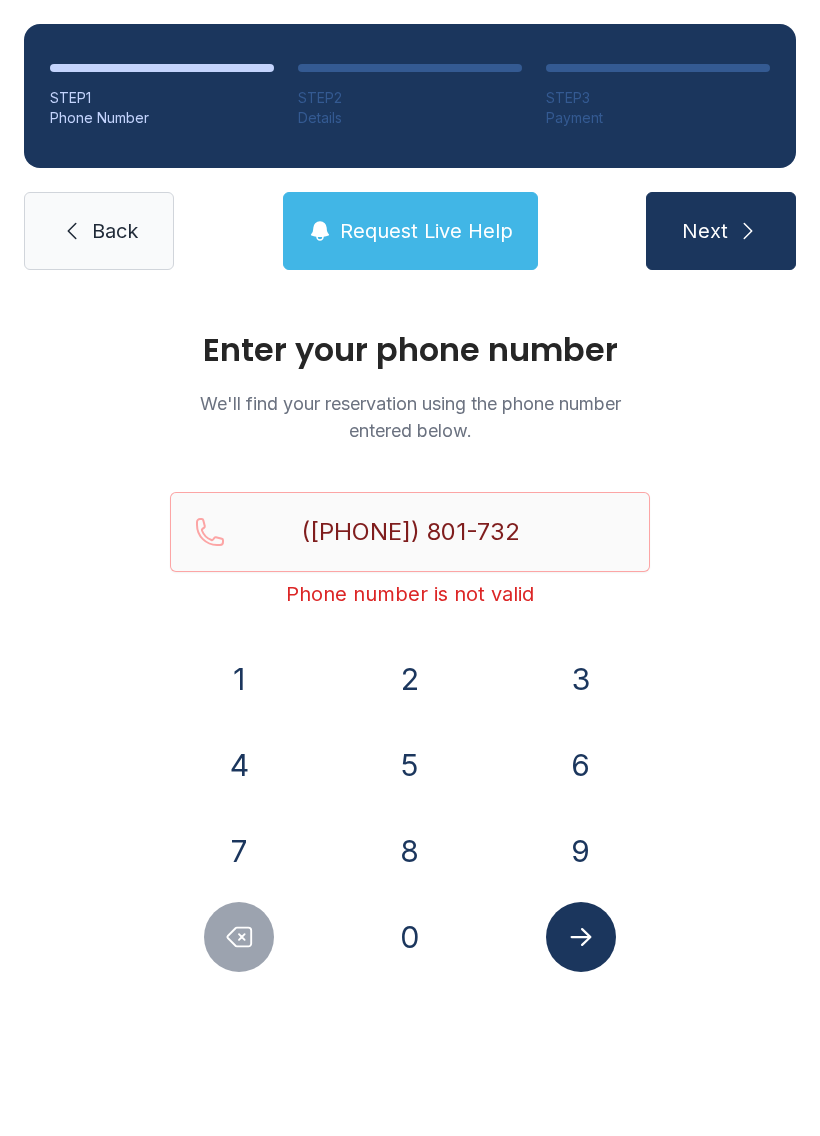 click on "4" at bounding box center [239, 679] 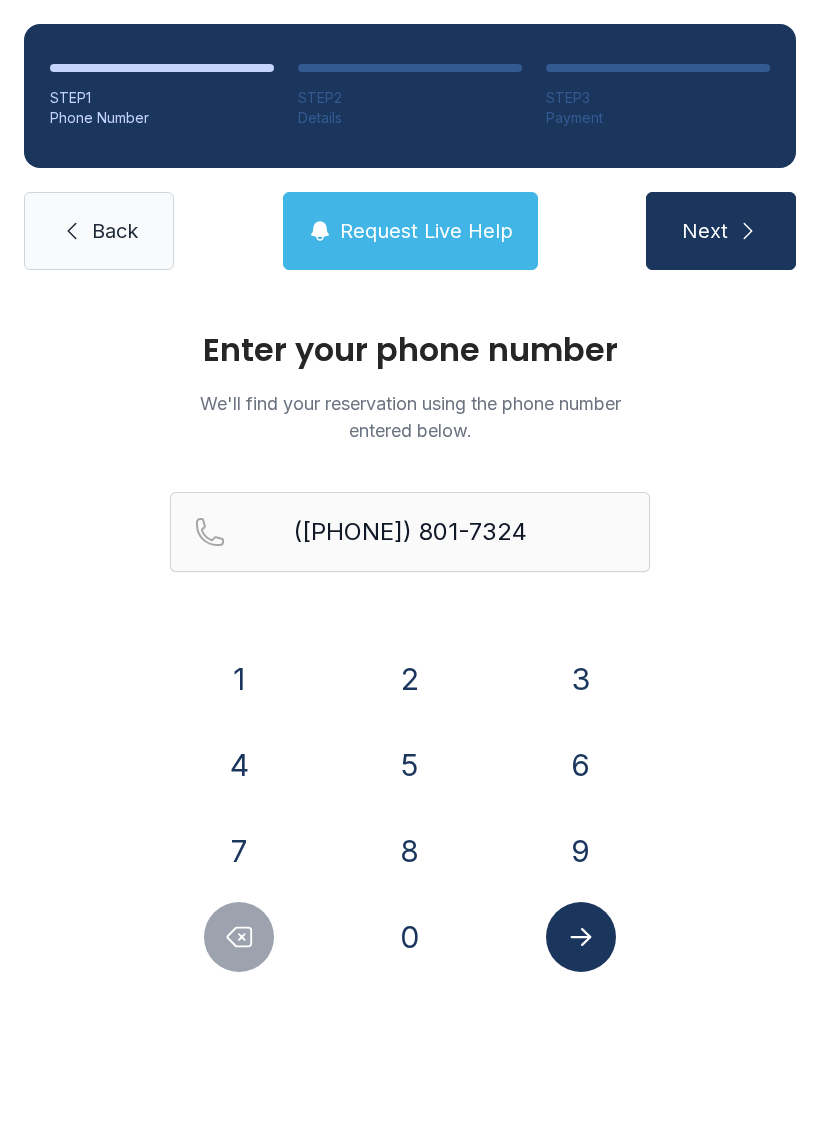 click at bounding box center [581, 937] 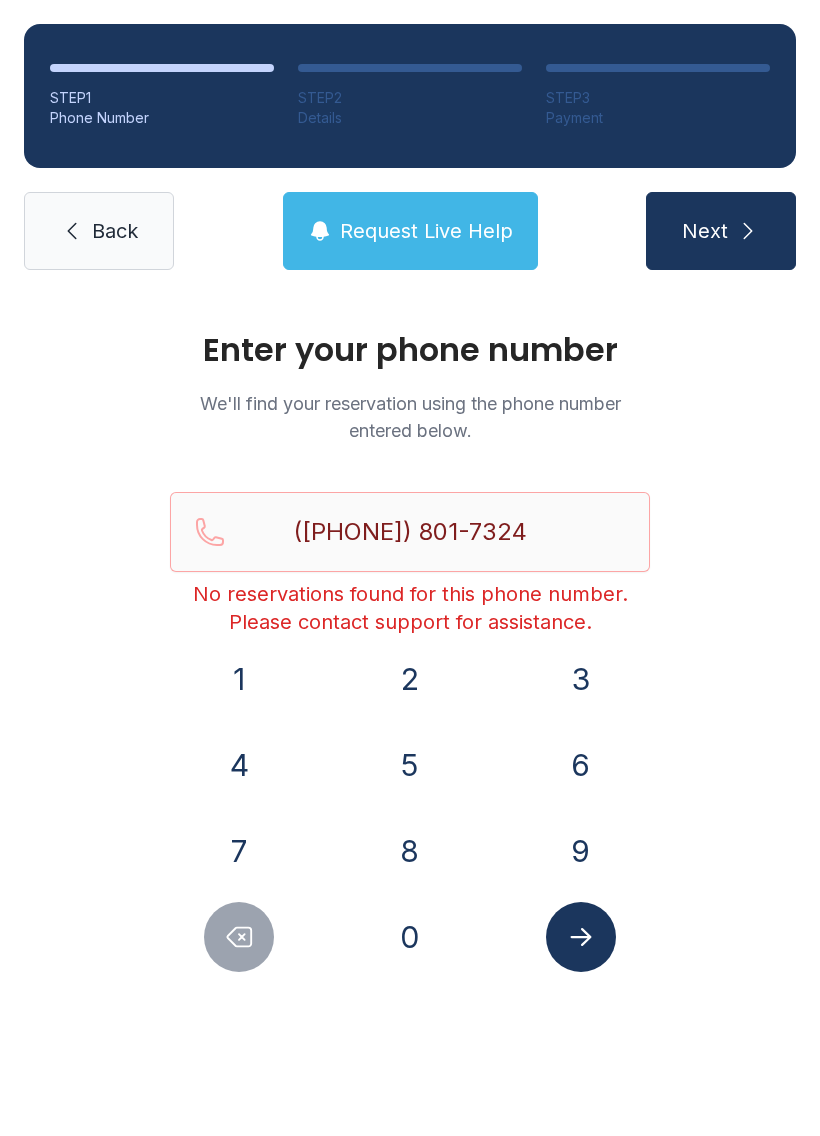 click on "Back" at bounding box center (115, 231) 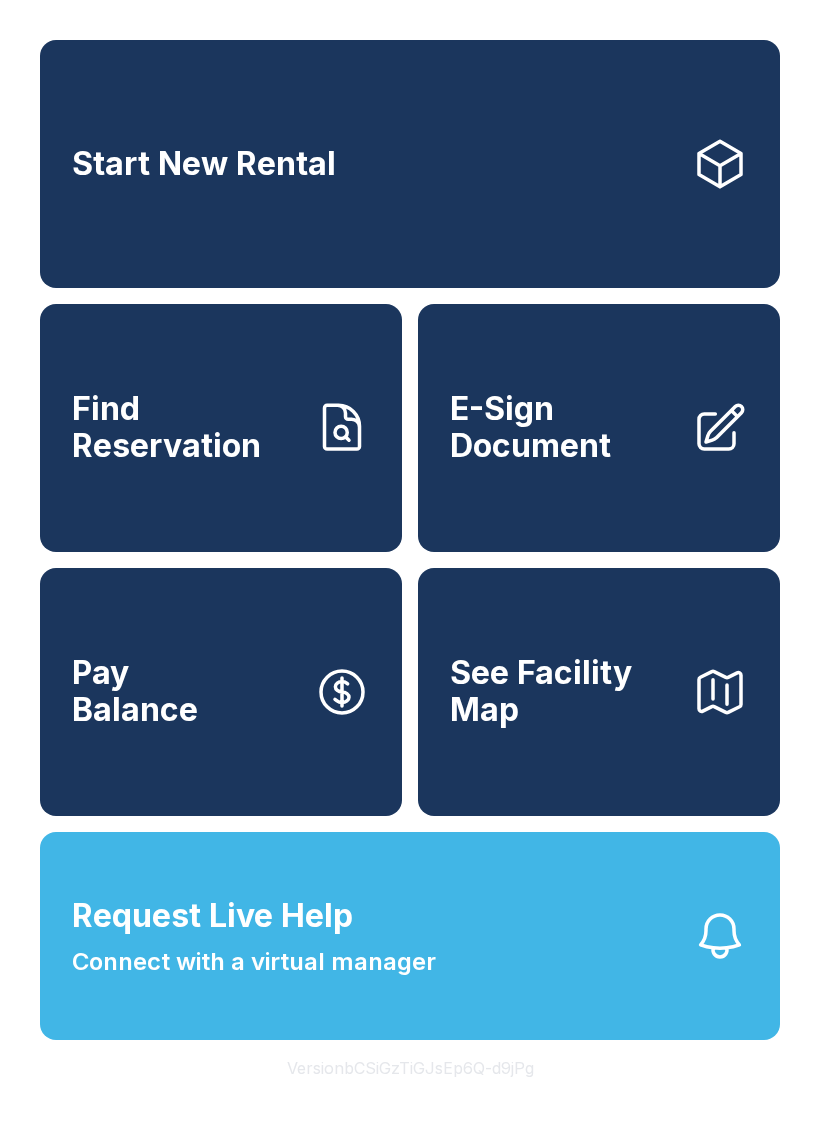 click on "E-Sign Document" at bounding box center [599, 428] 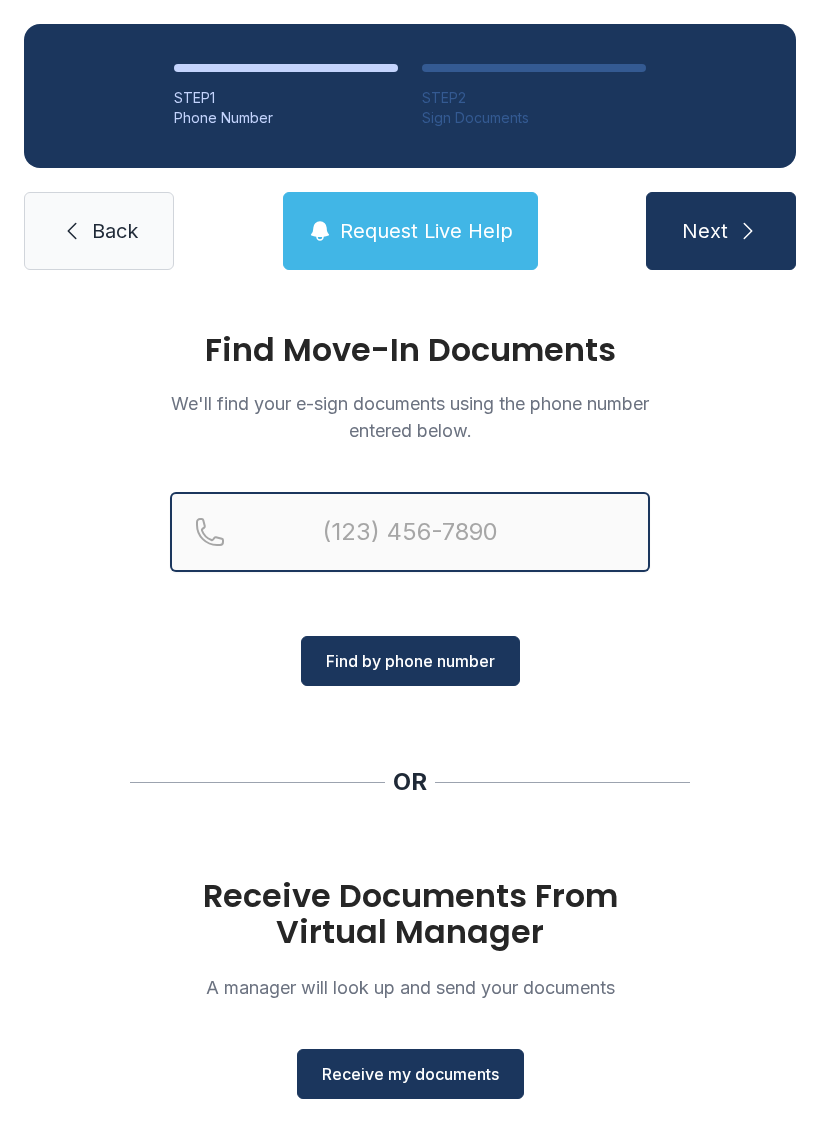 click at bounding box center (410, 532) 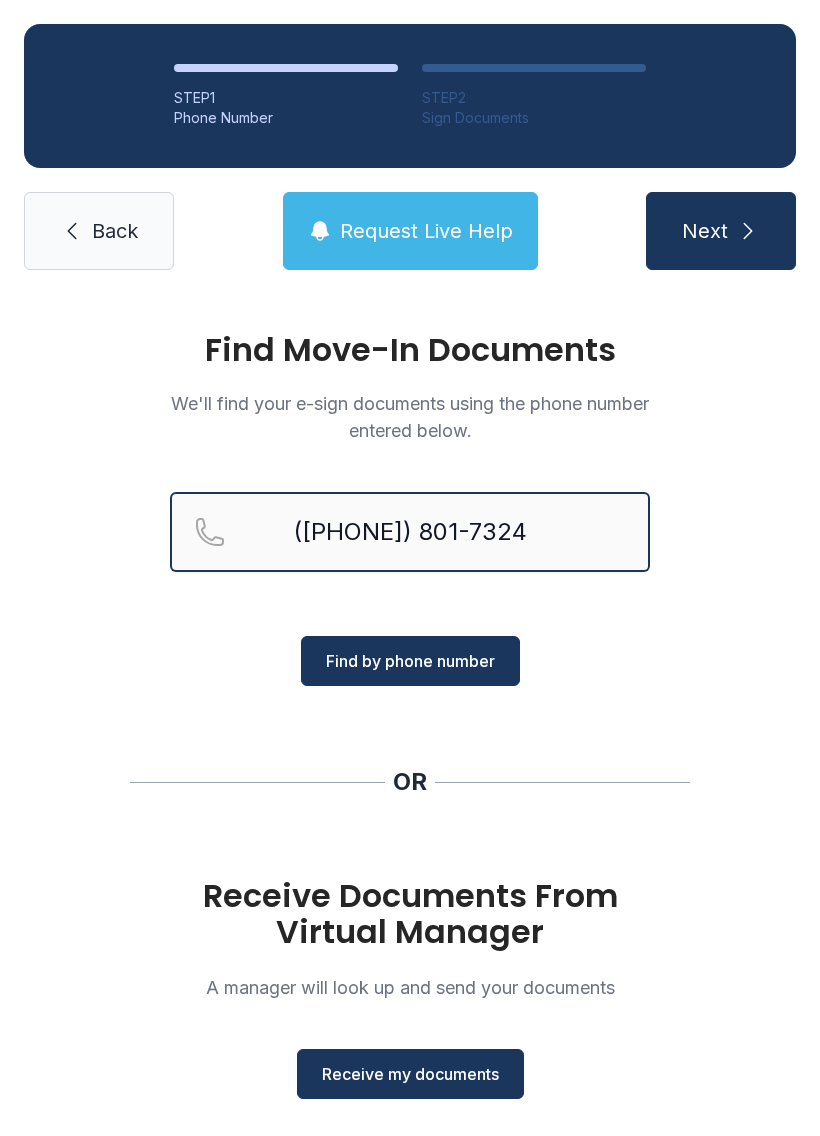 type on "([PHONE]) 801-7324" 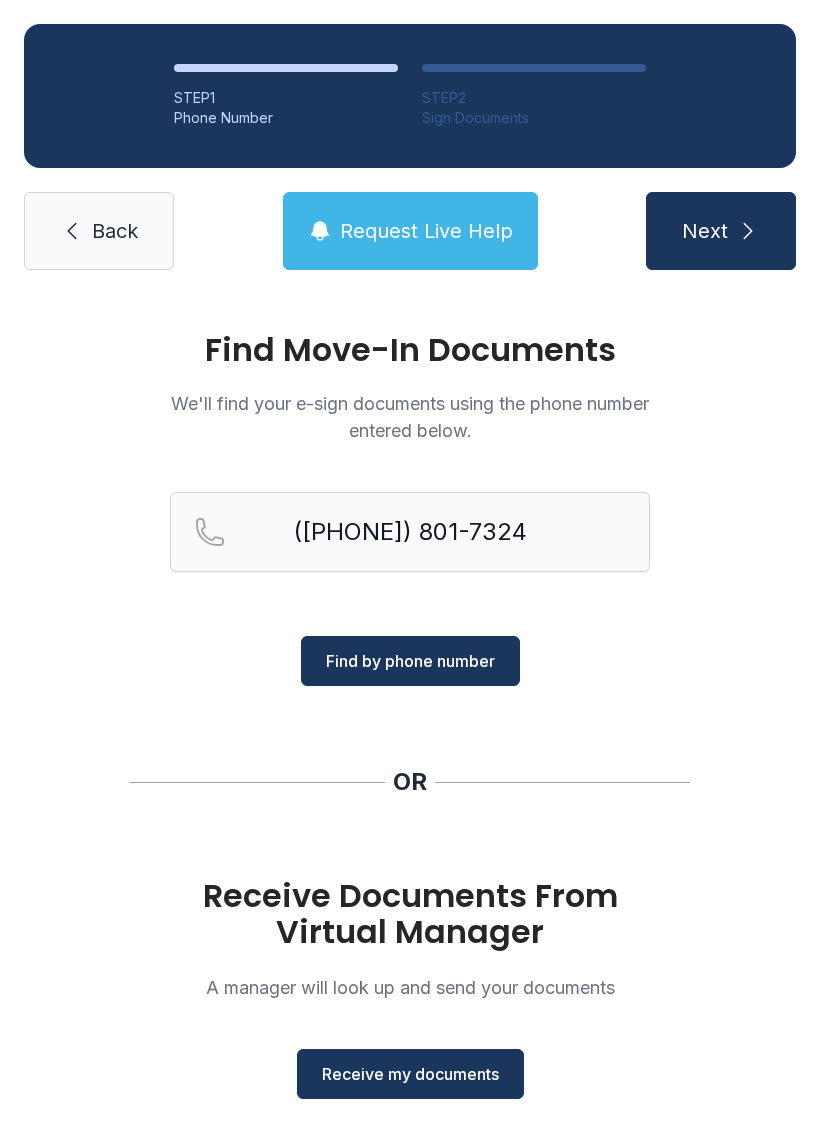 click on "Find by phone number" at bounding box center (410, 661) 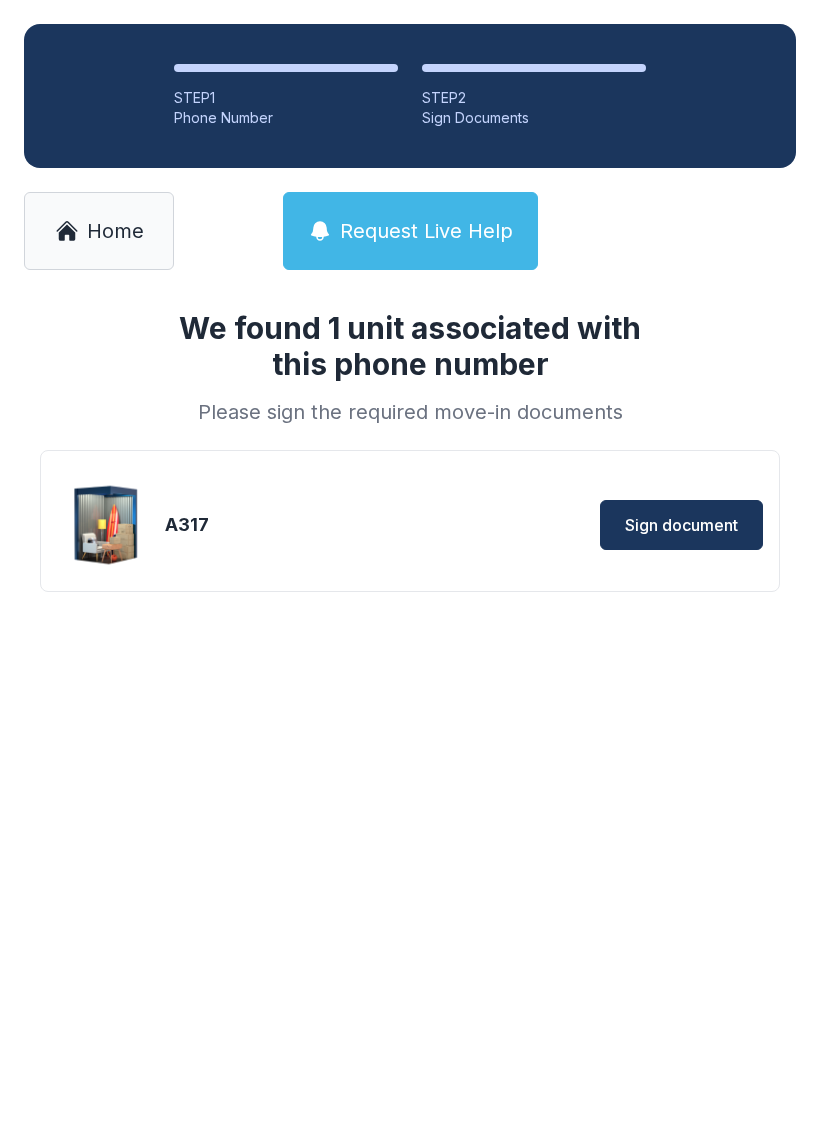 click on "Sign document" at bounding box center (681, 525) 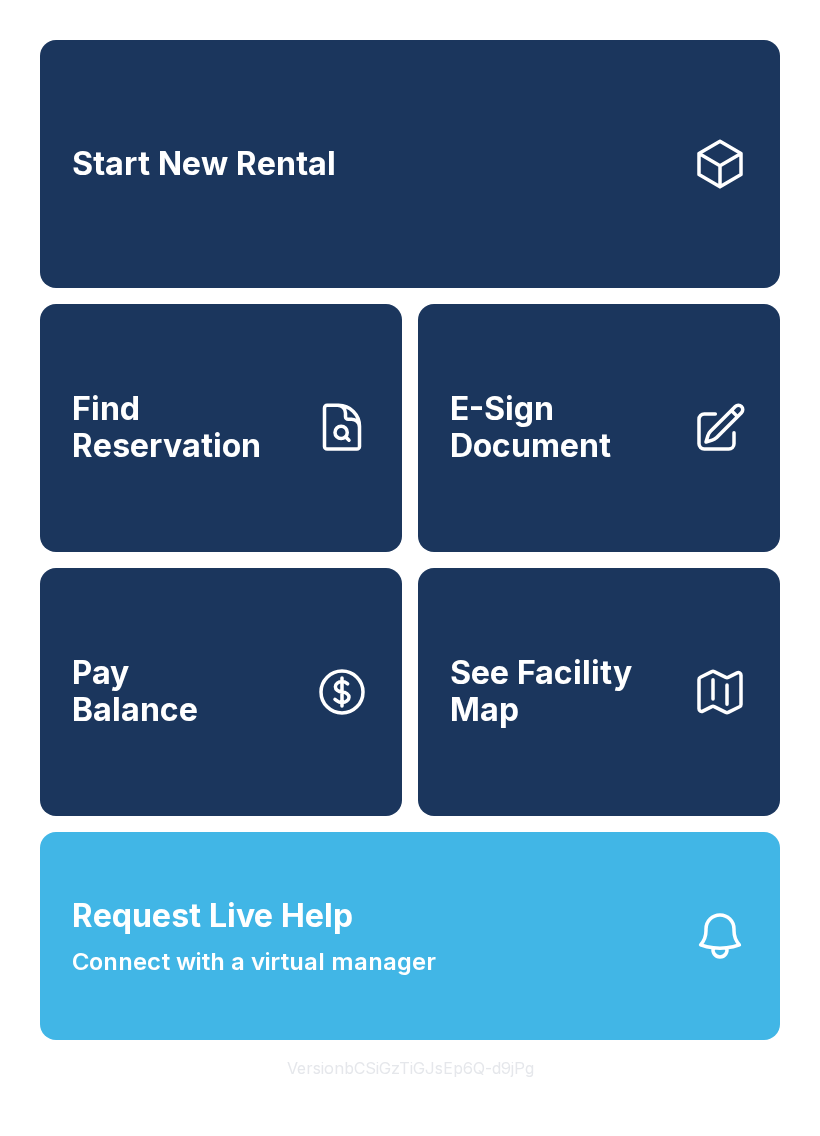 click on "Find Reservation" at bounding box center (185, 427) 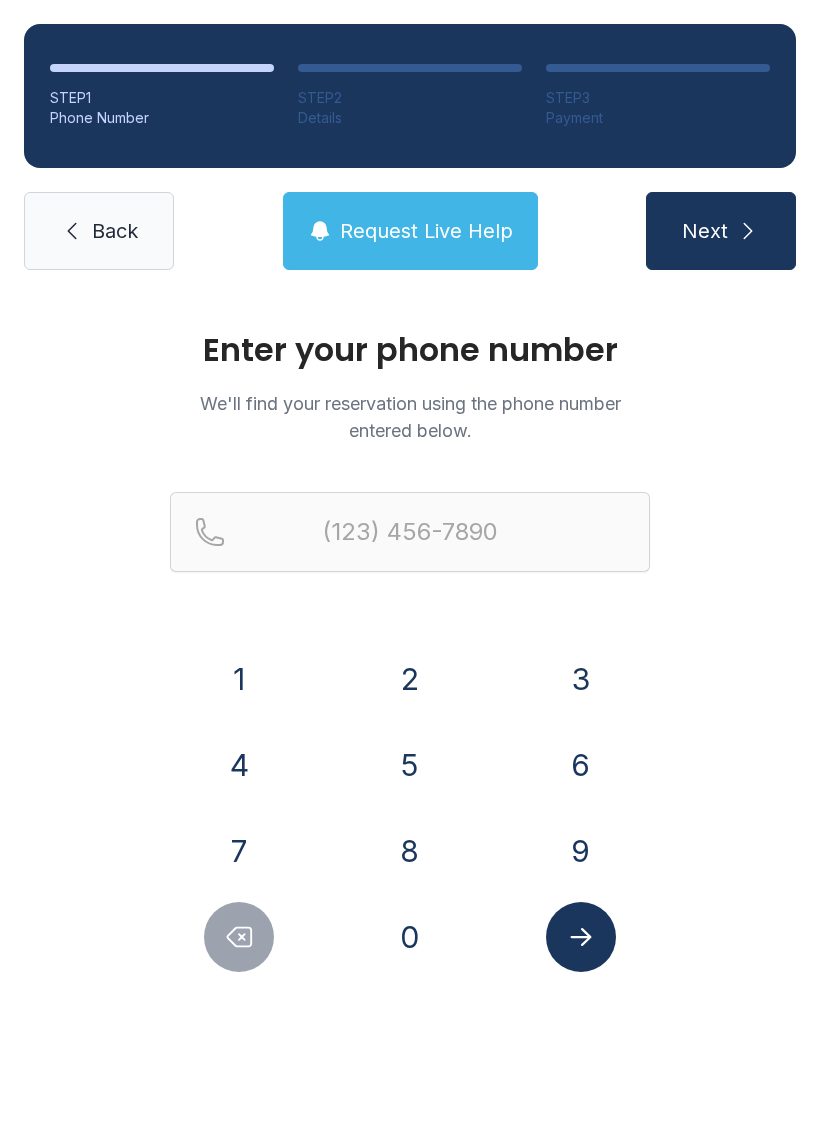 click on "5" at bounding box center (239, 679) 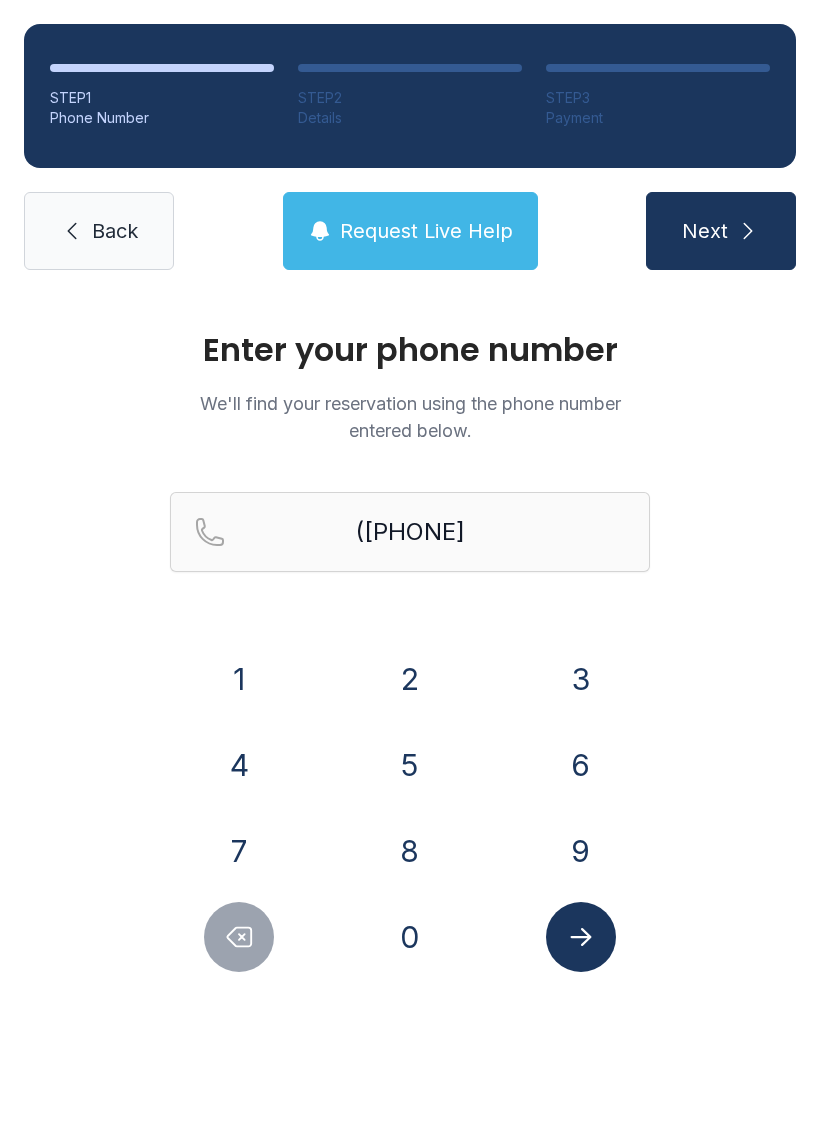click on "1" at bounding box center (239, 679) 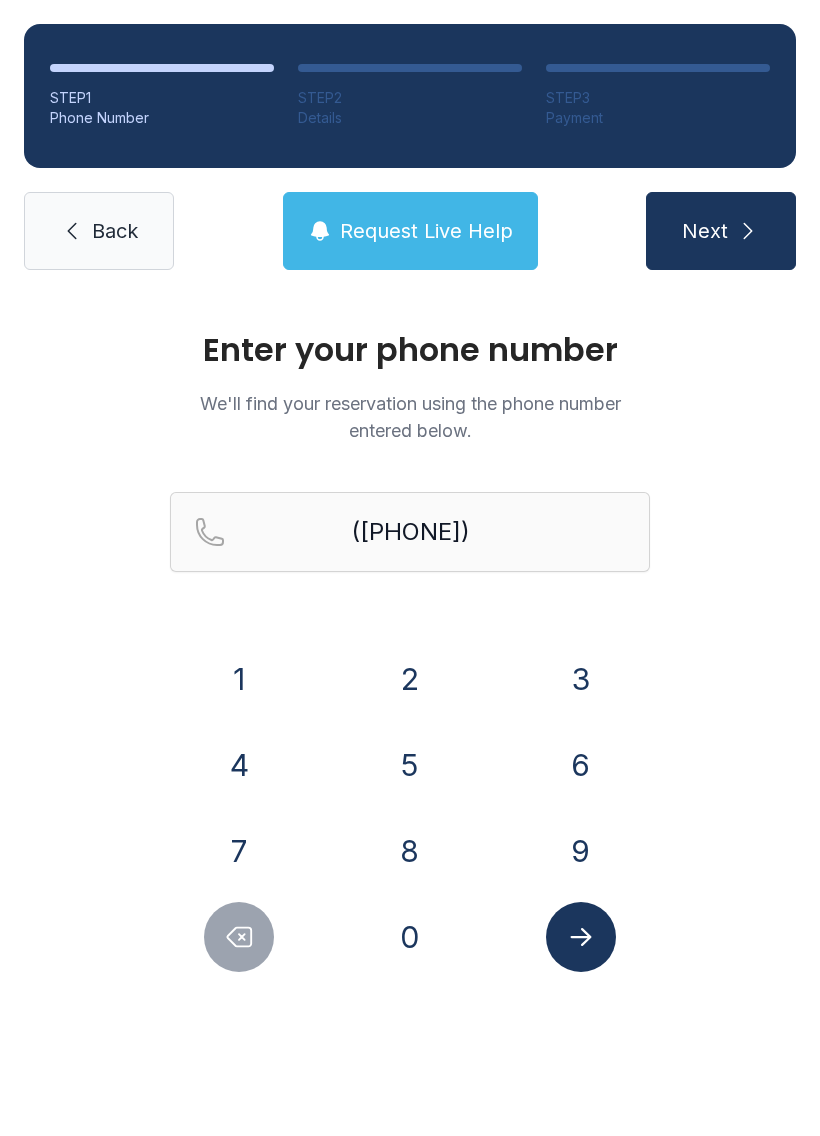 click on "8" at bounding box center [239, 679] 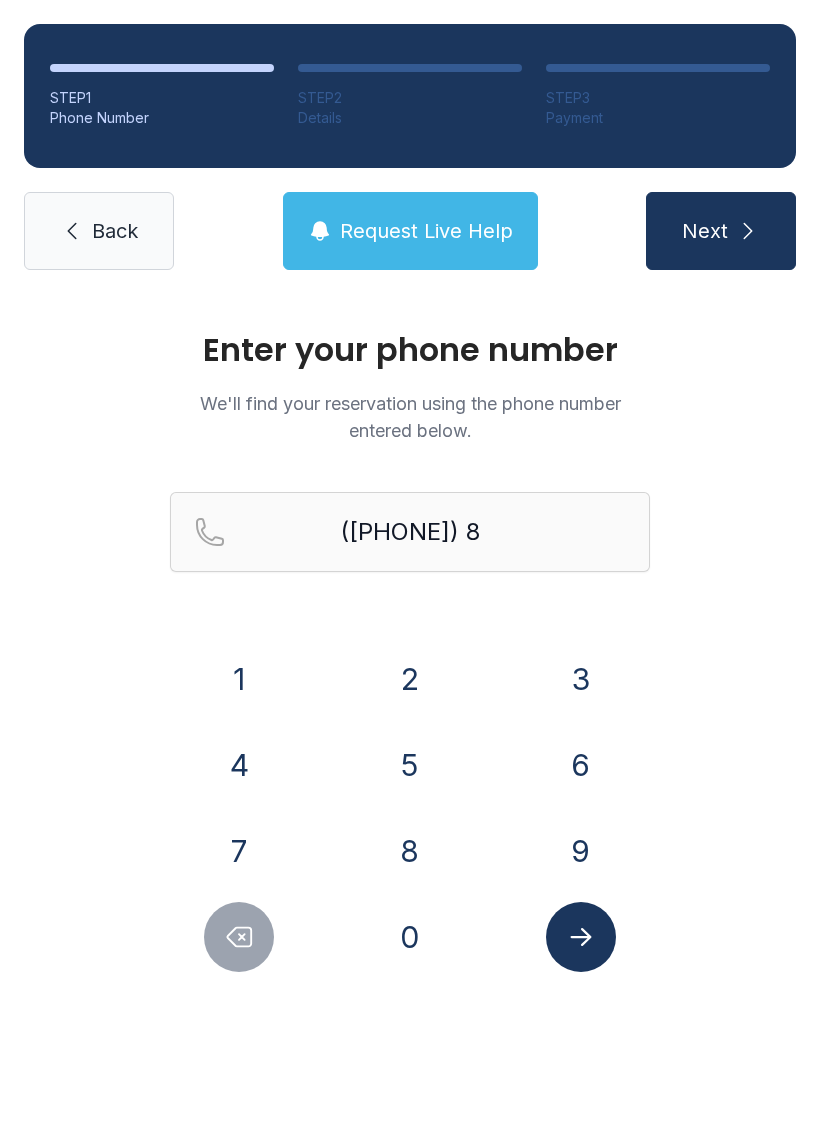 click on "0" at bounding box center (239, 679) 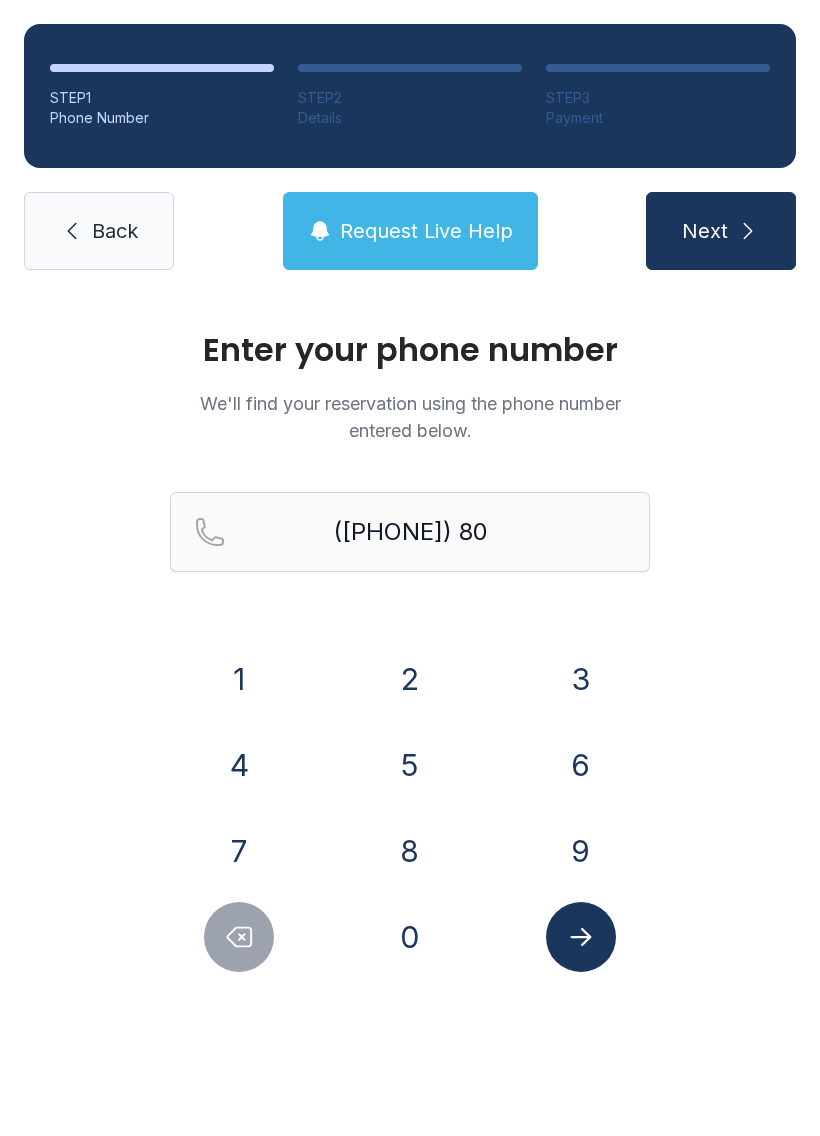 click on "1" at bounding box center [239, 679] 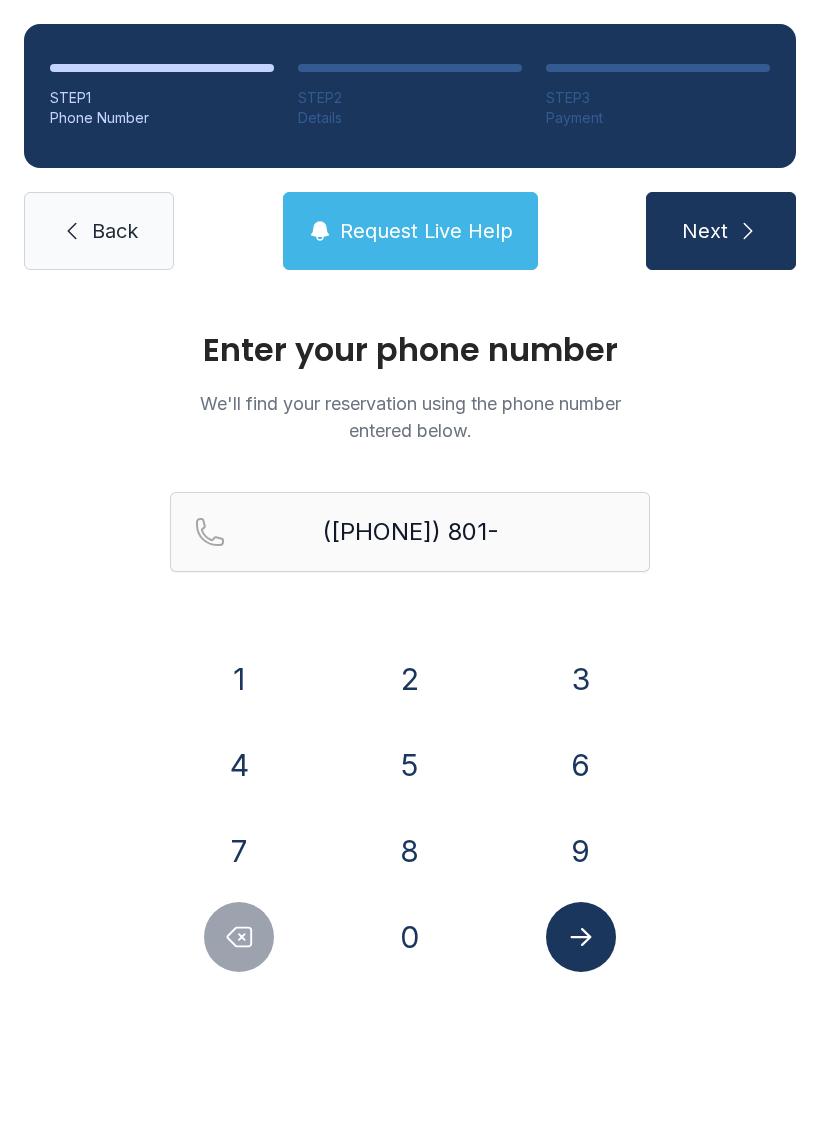 click on "7" at bounding box center (239, 851) 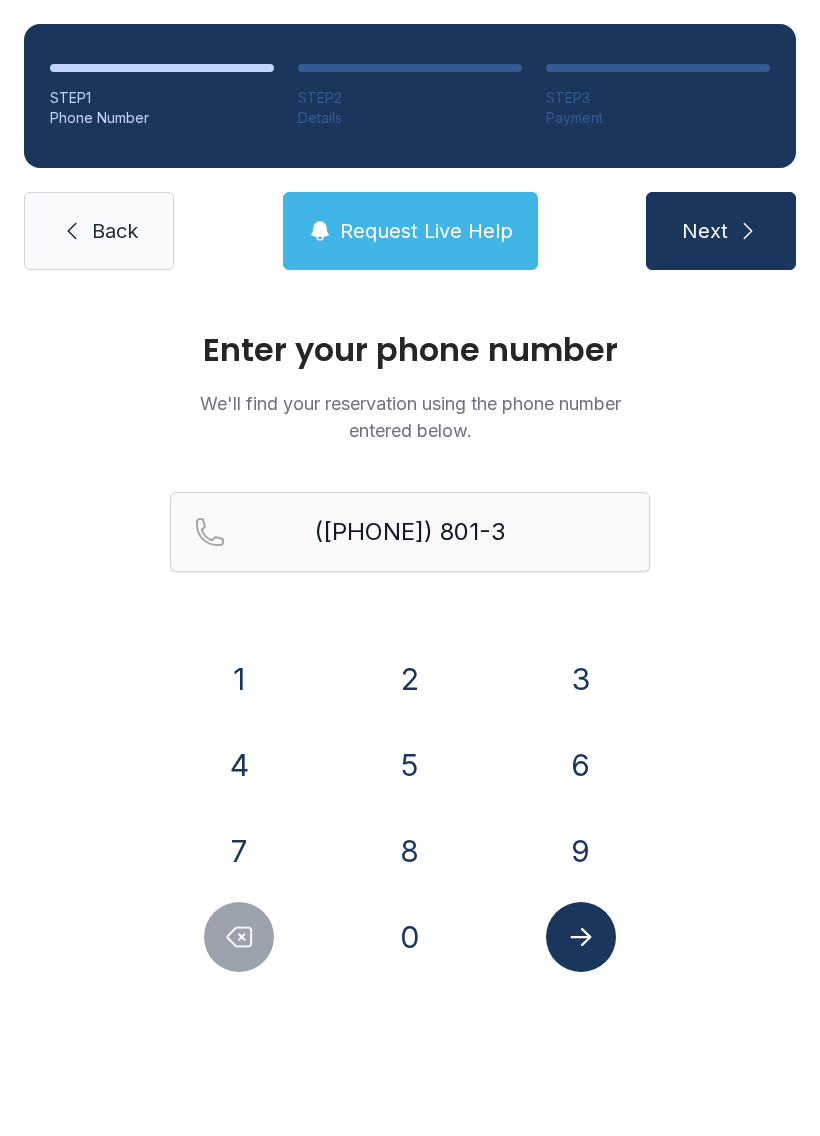 click at bounding box center [239, 937] 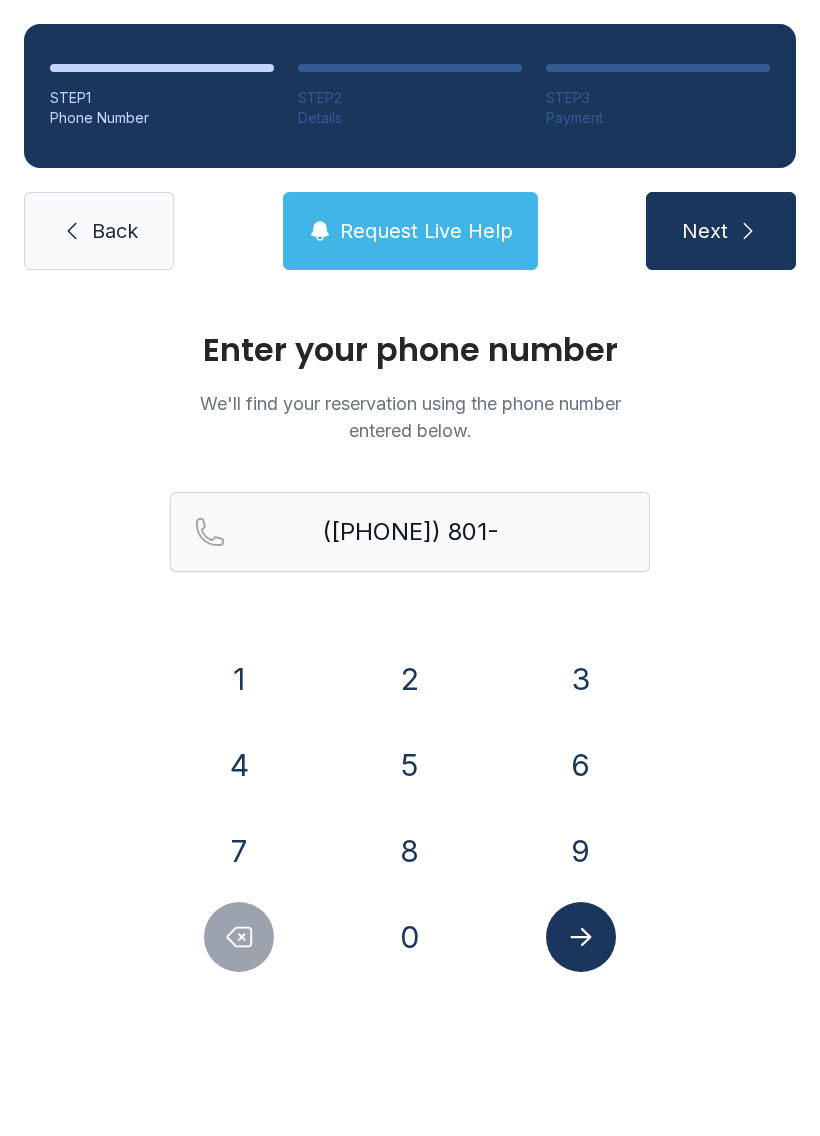click on "7" at bounding box center [239, 679] 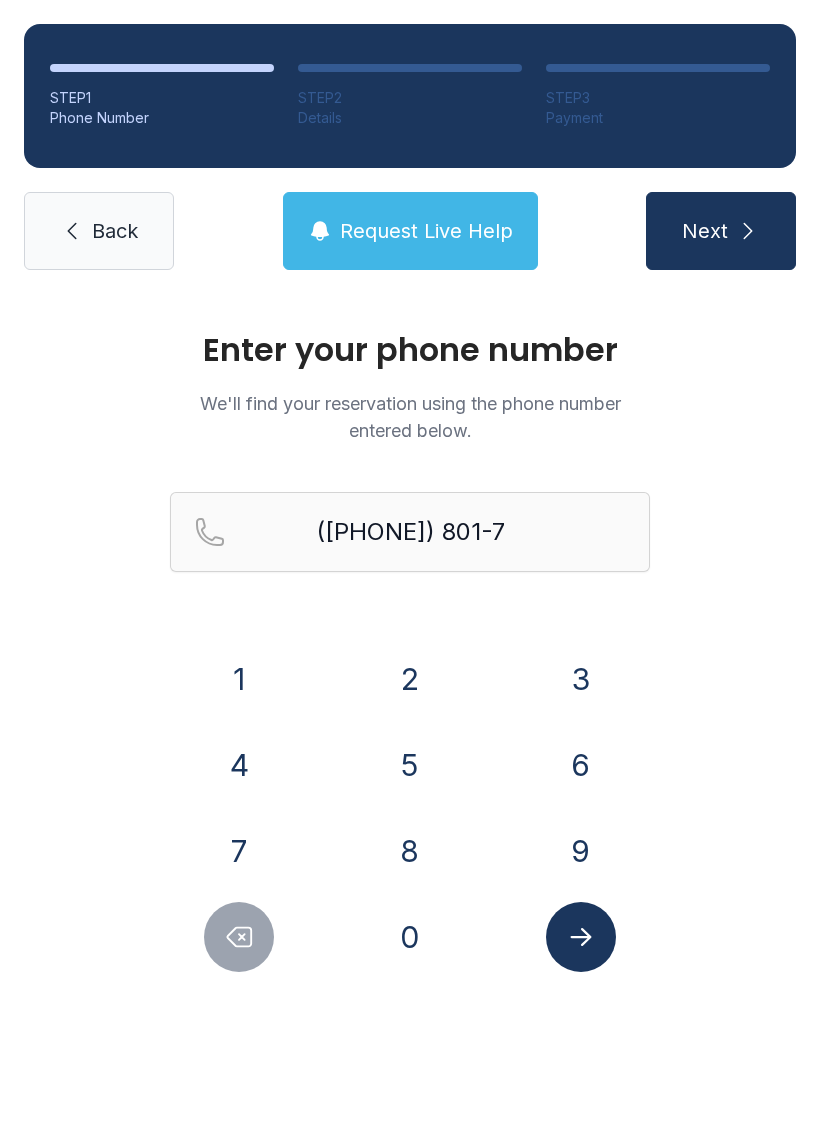 click on "3" at bounding box center (239, 679) 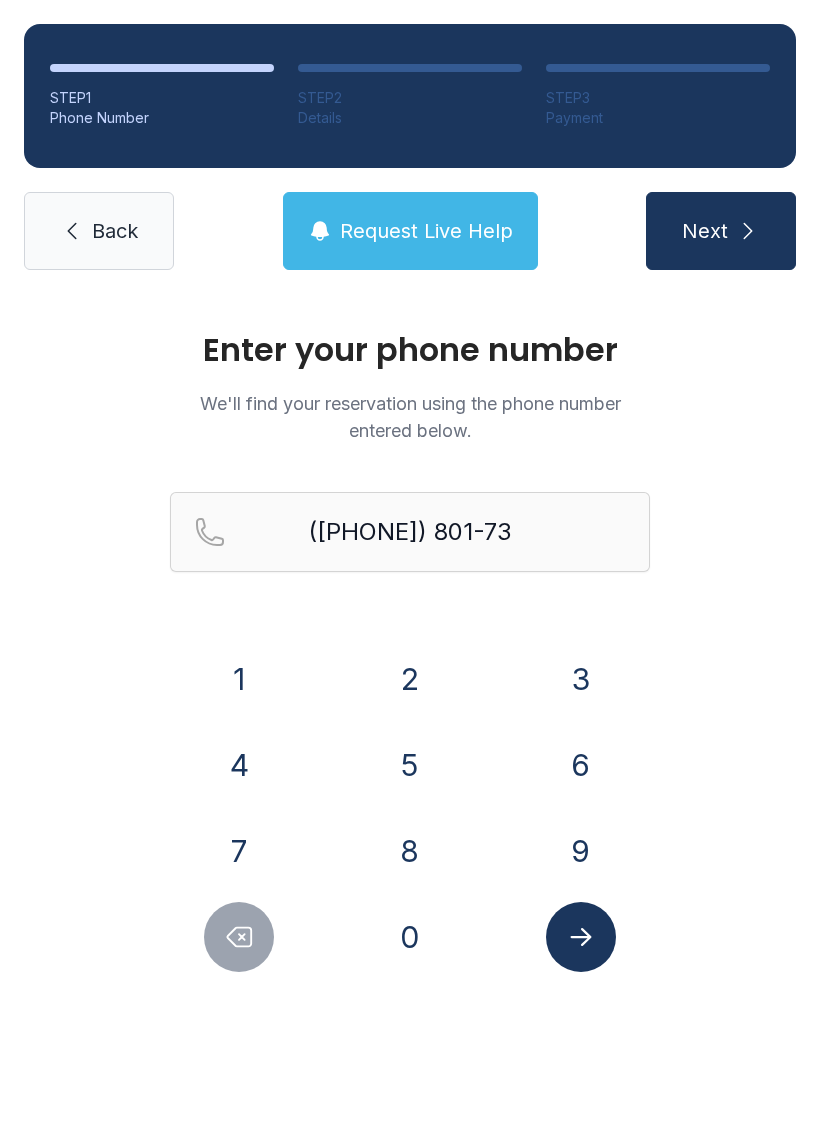 click on "2" at bounding box center [239, 679] 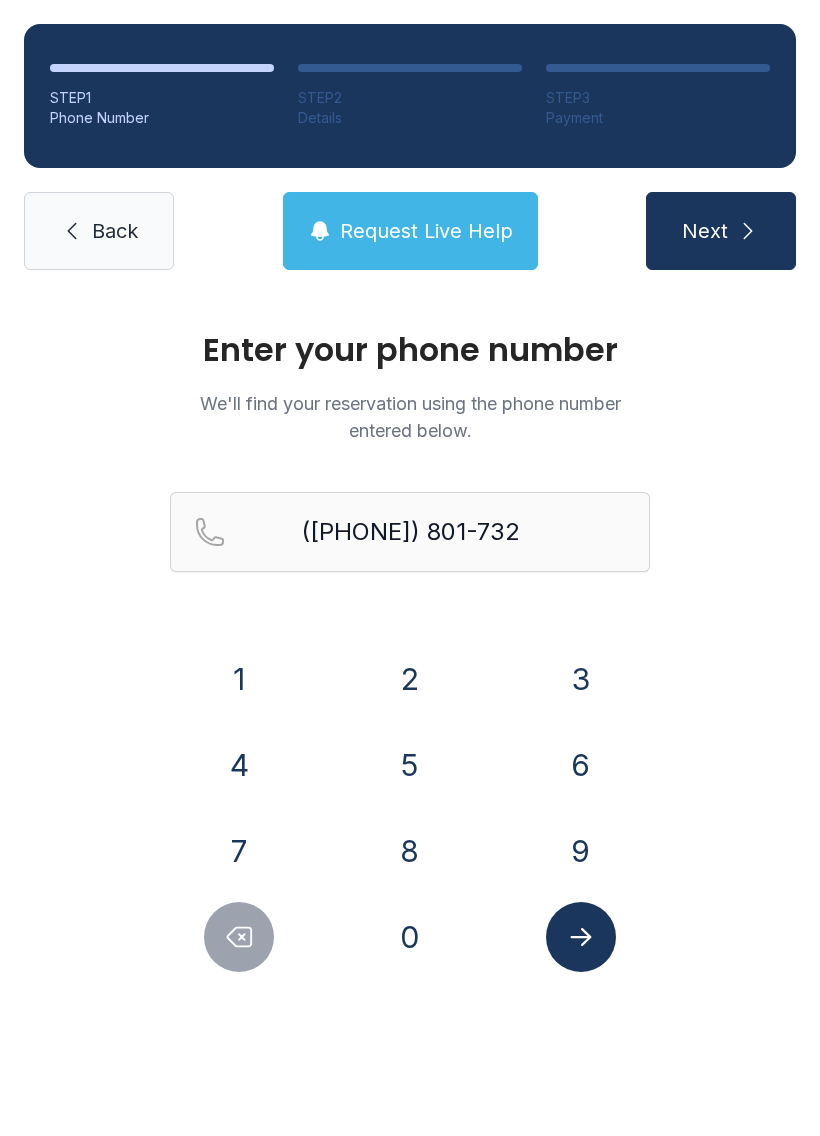 click on "4" at bounding box center [239, 679] 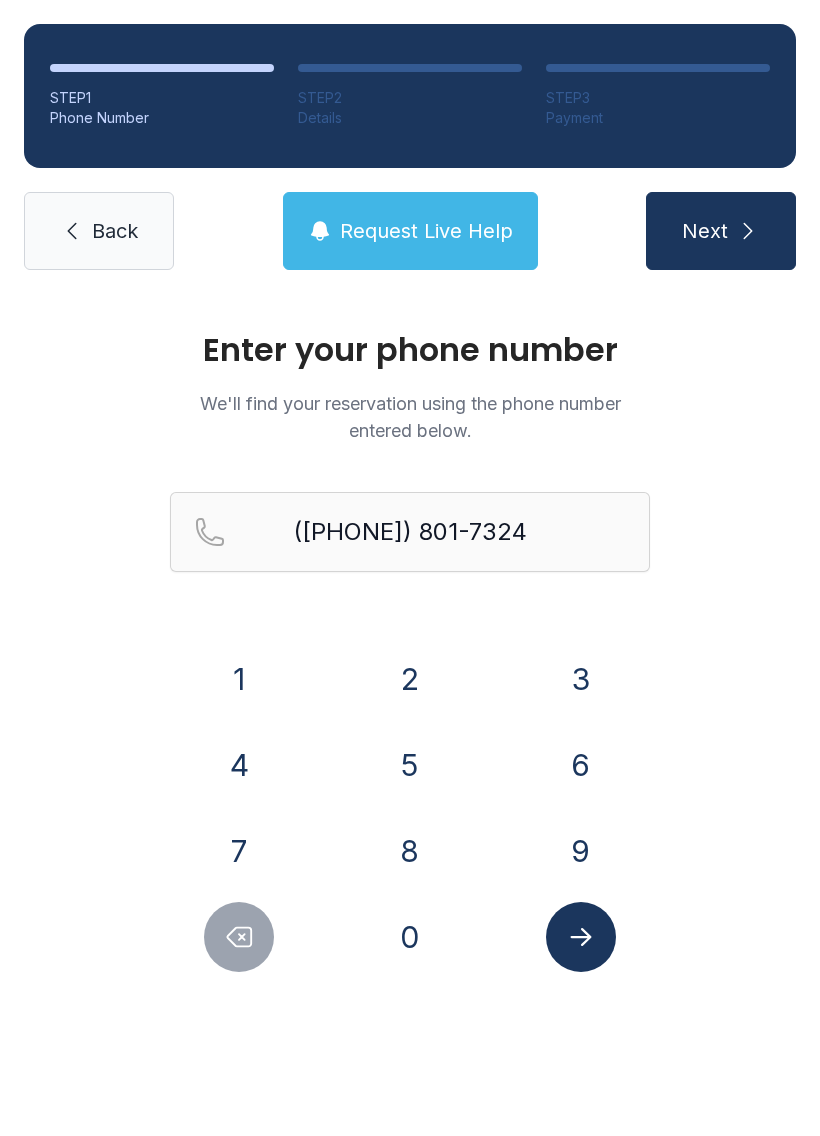 click at bounding box center (581, 937) 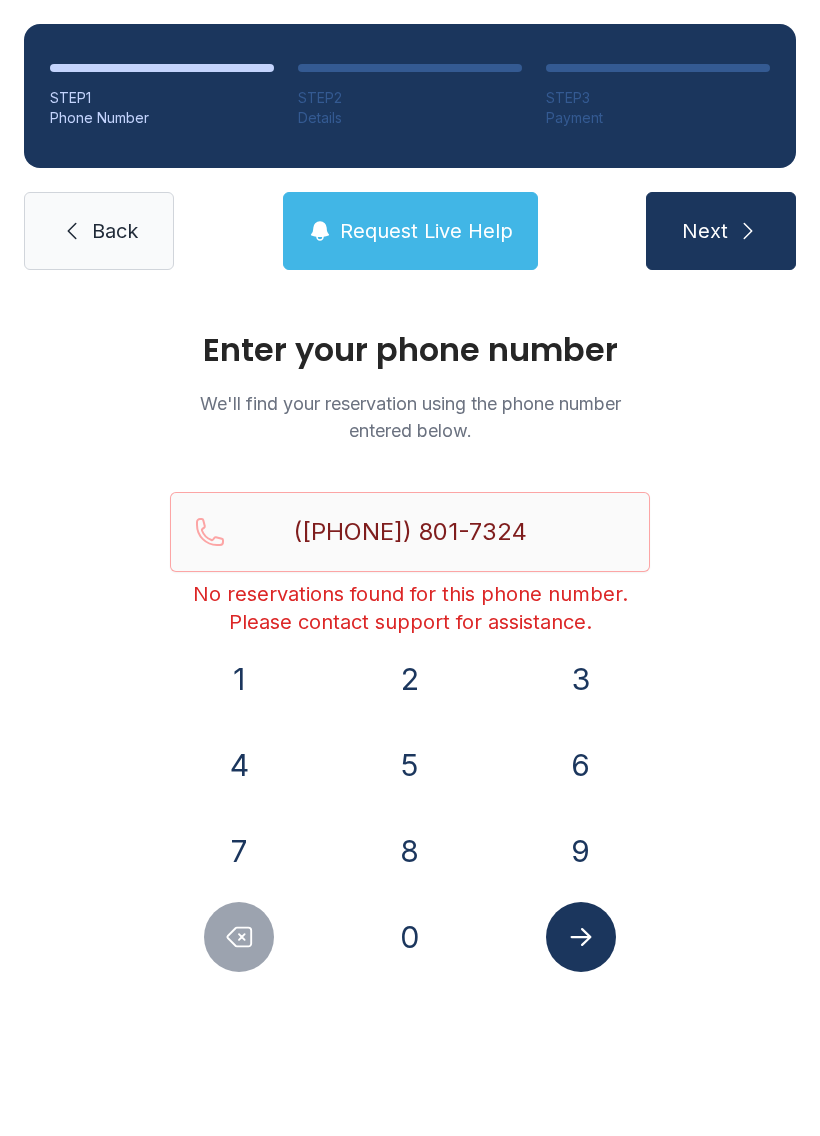 click on "Request Live Help" at bounding box center [426, 231] 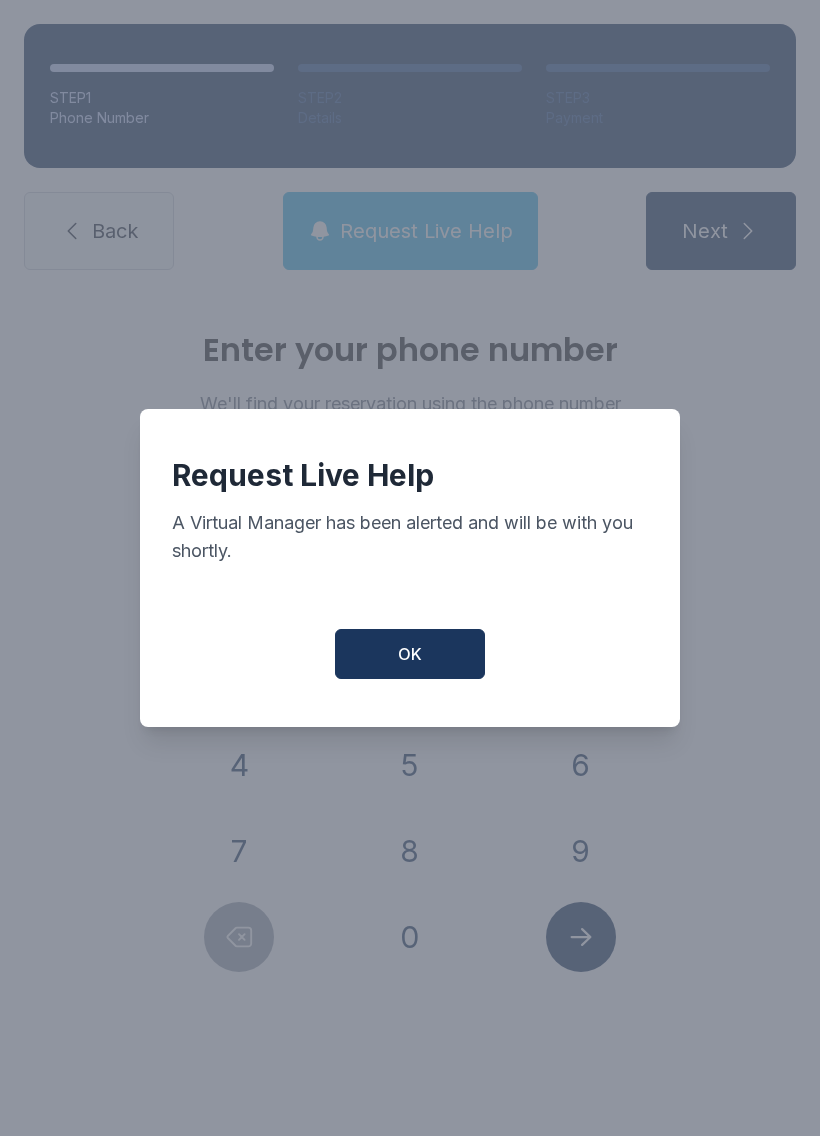 click on "OK" at bounding box center [410, 654] 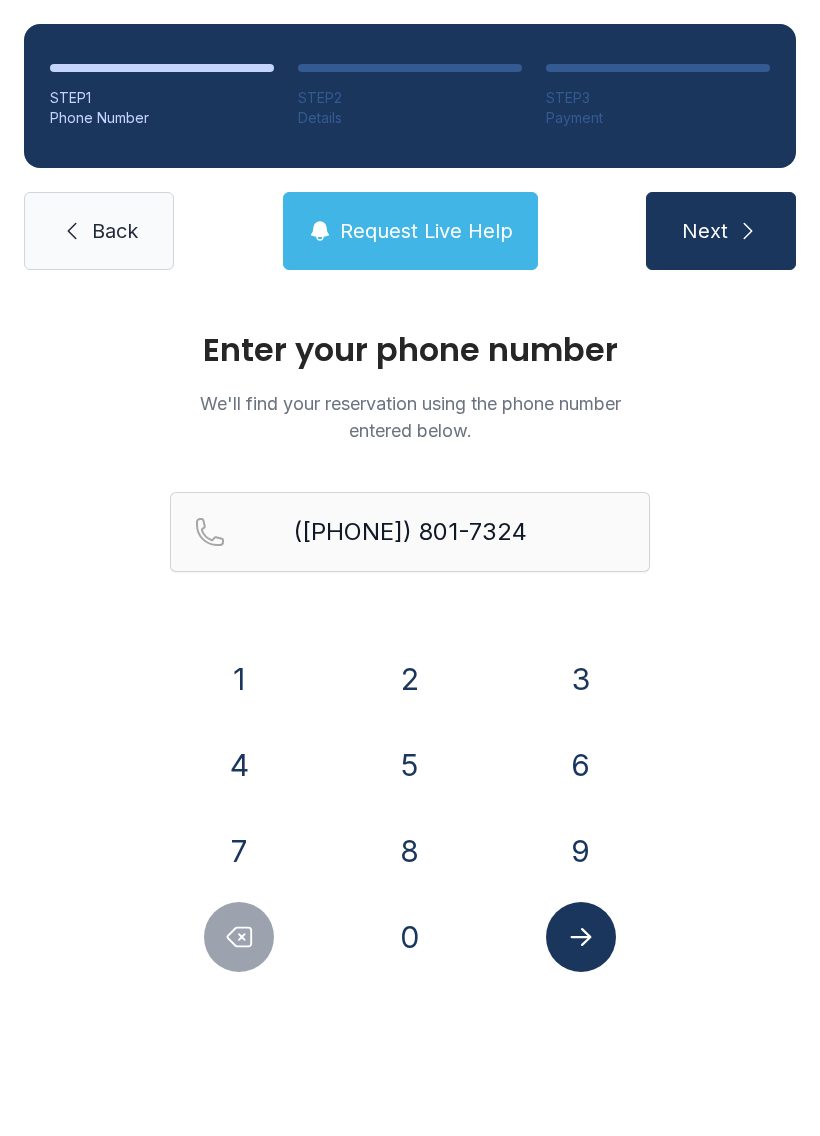 click on "Back" at bounding box center [115, 231] 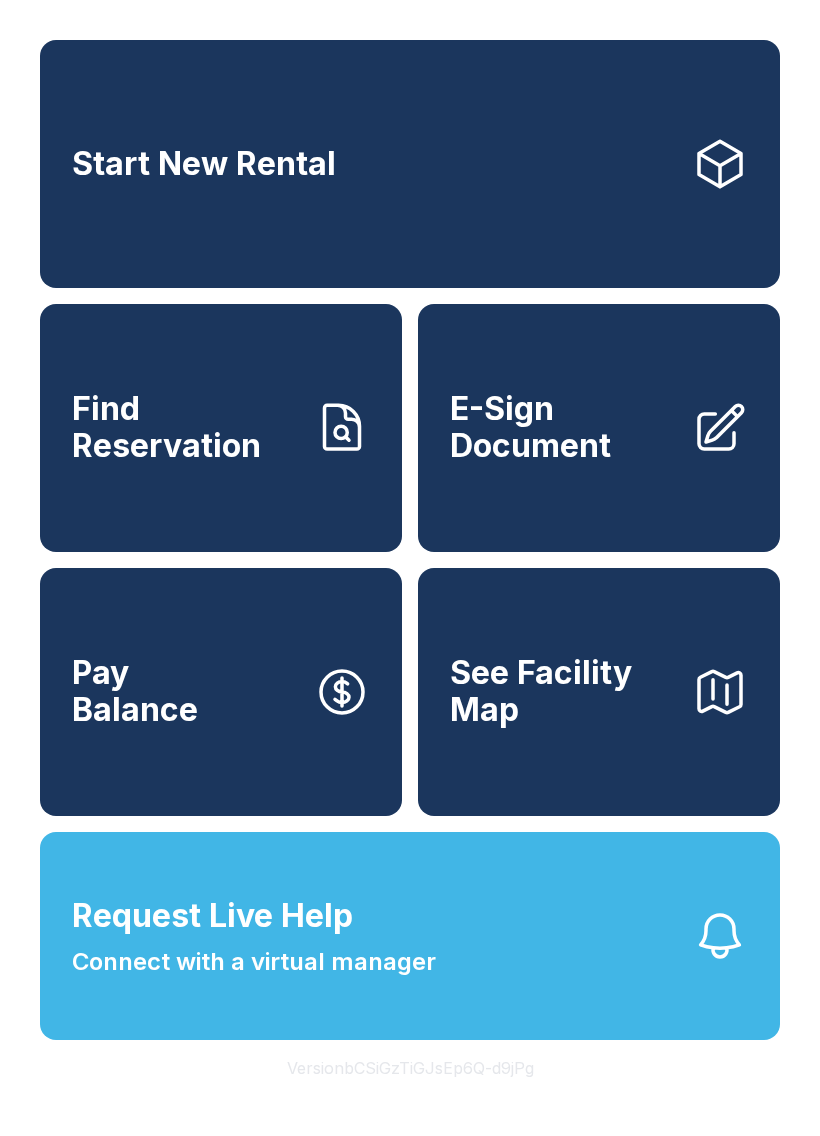 click on "Request Live Help Connect with a virtual manager" at bounding box center (254, 936) 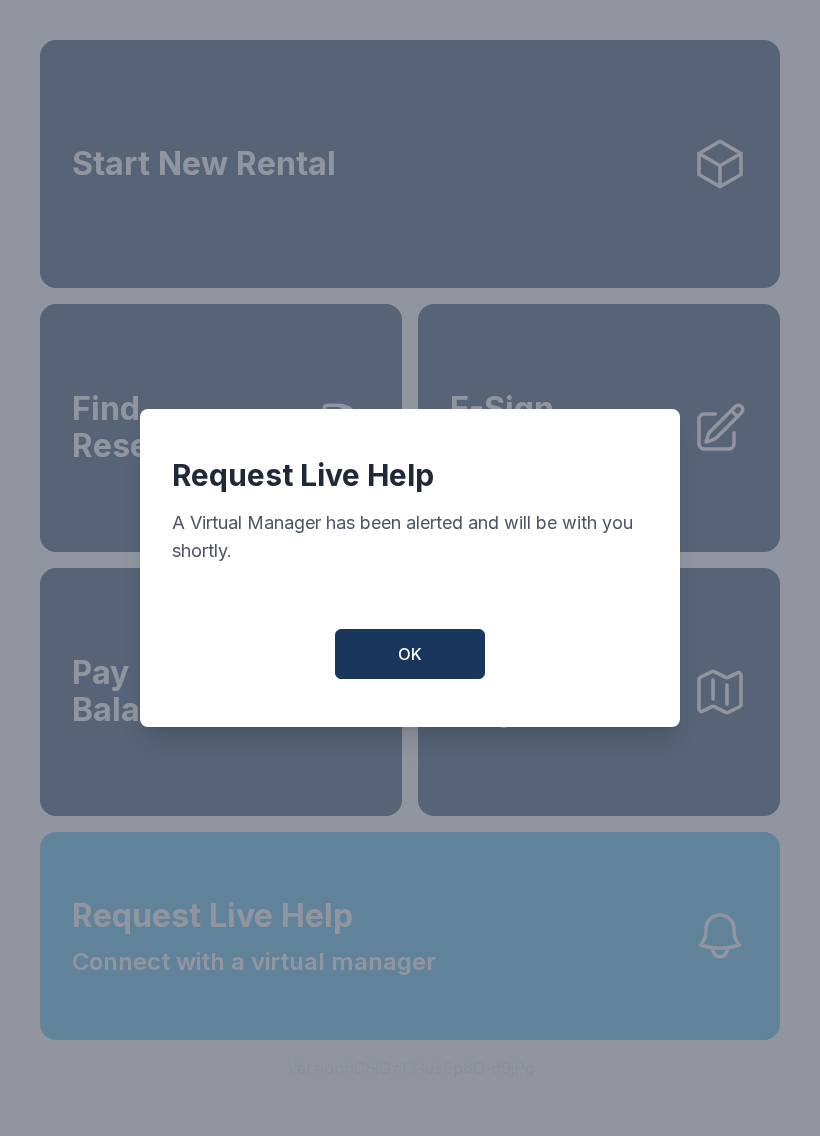 click on "OK" at bounding box center (410, 654) 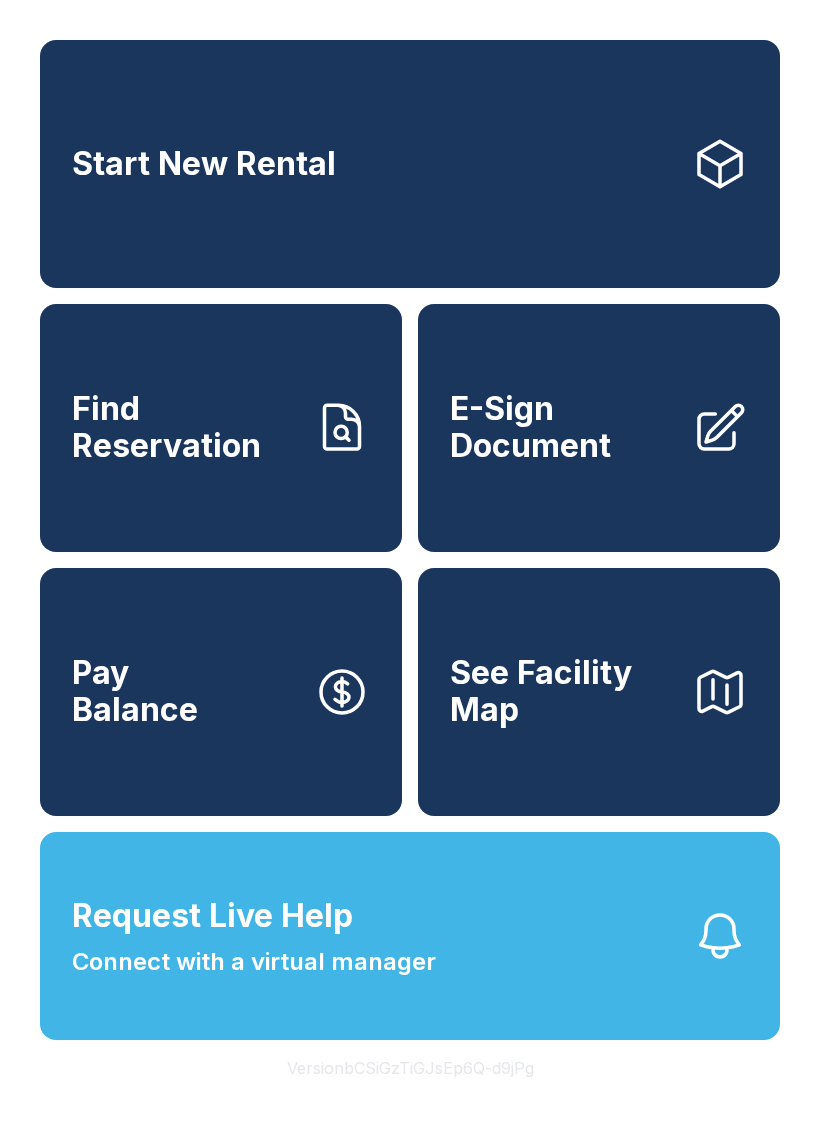 click on "Find Reservation" at bounding box center (185, 427) 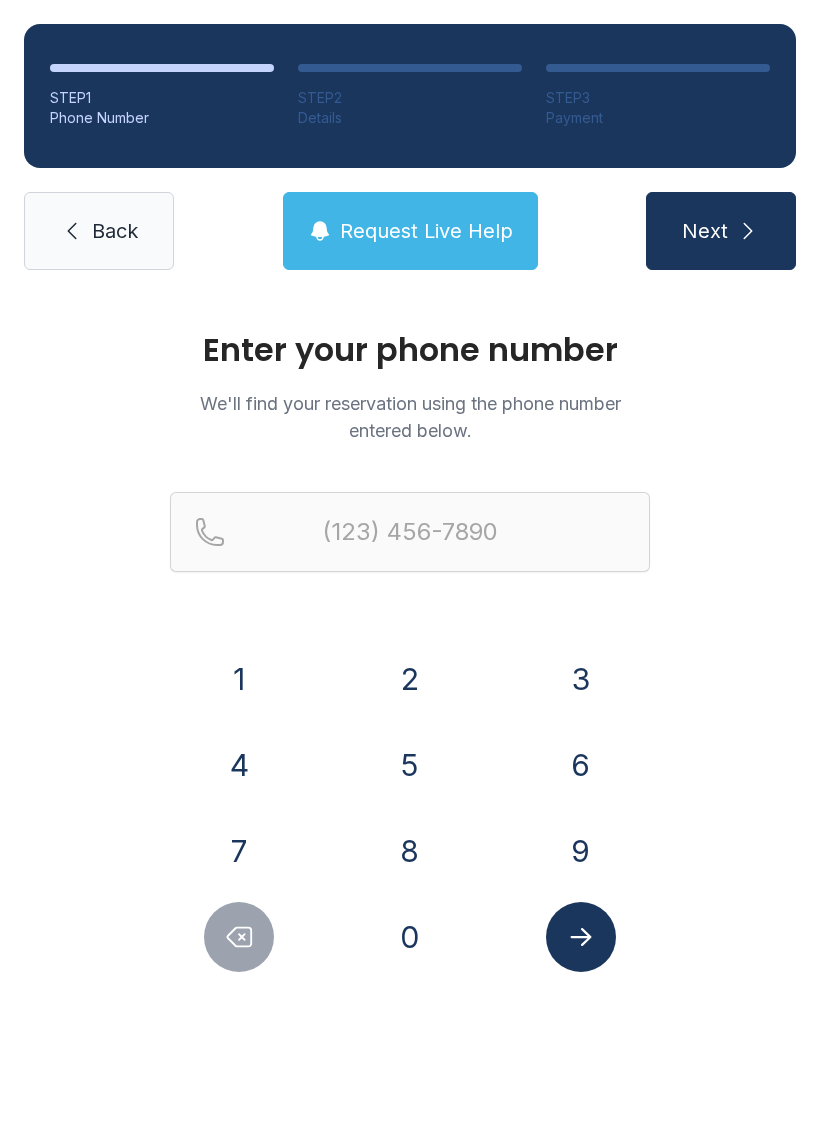 click on "1" at bounding box center (239, 679) 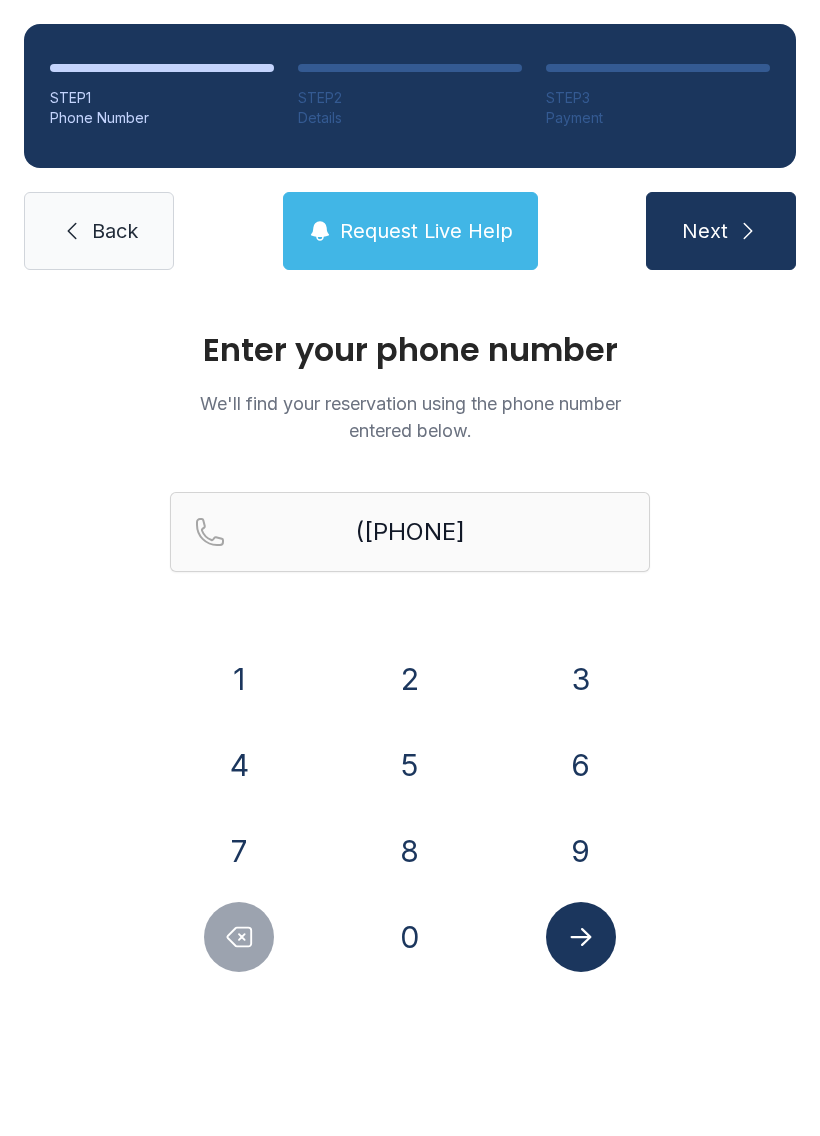 click on "1" at bounding box center [239, 679] 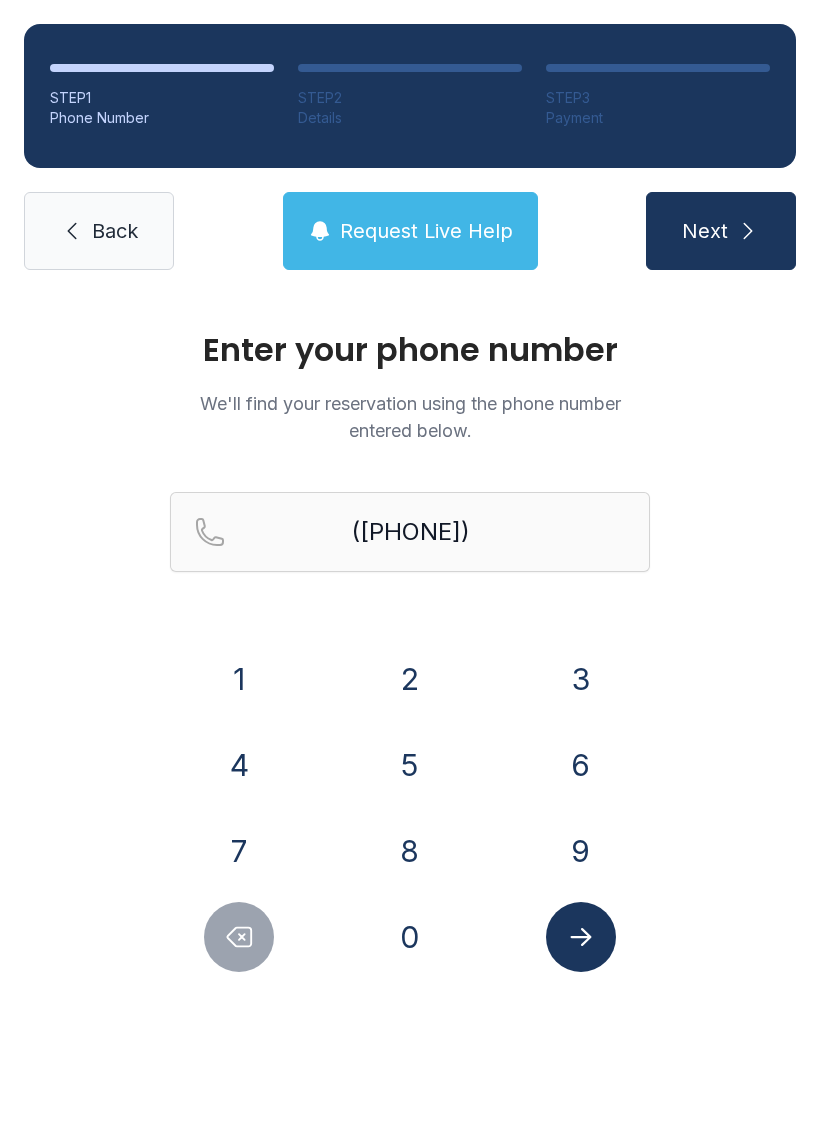click on "0" at bounding box center [239, 679] 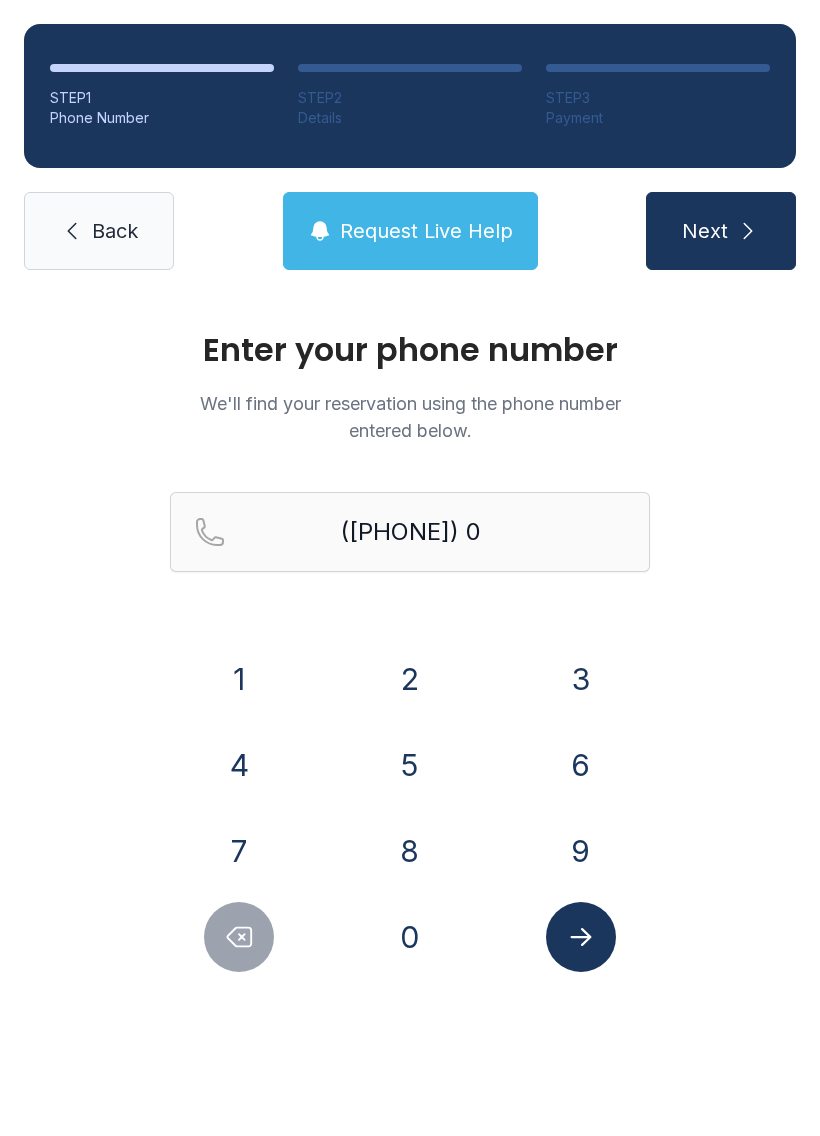 click on "1" at bounding box center [239, 679] 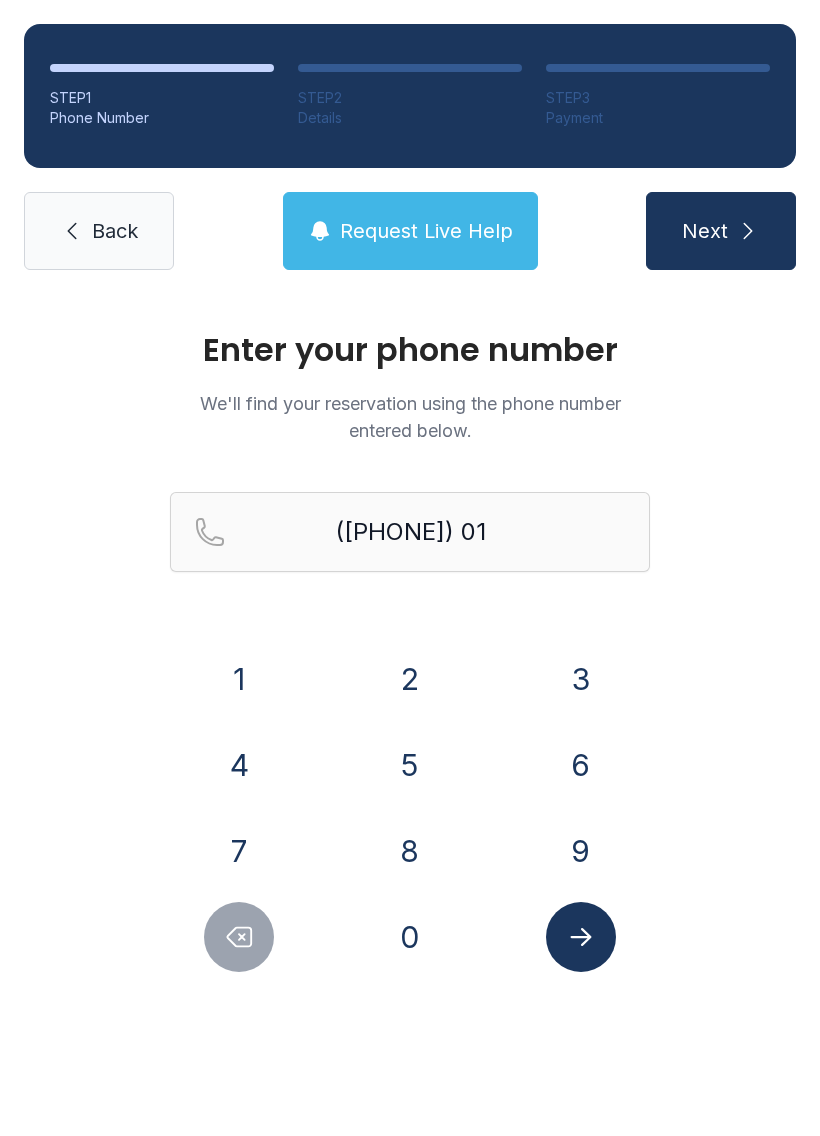 click on "Back" at bounding box center [99, 231] 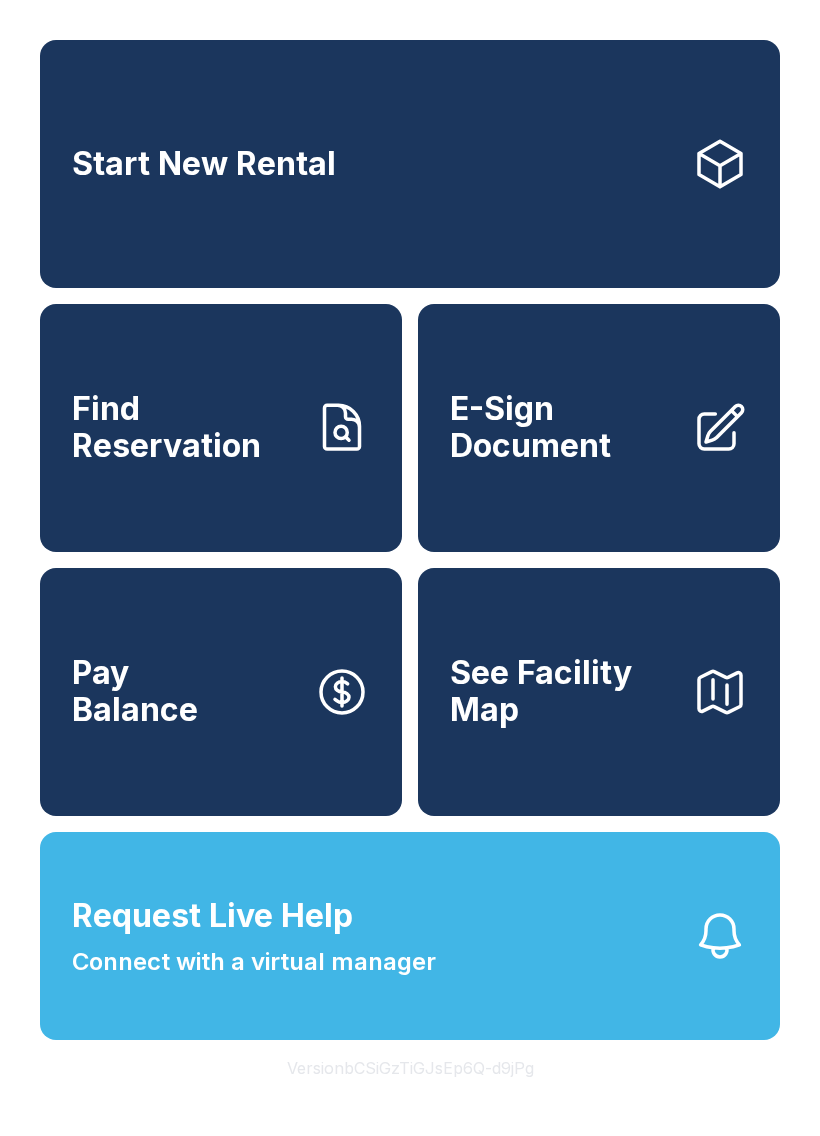 click on "Find Reservation" at bounding box center (221, 428) 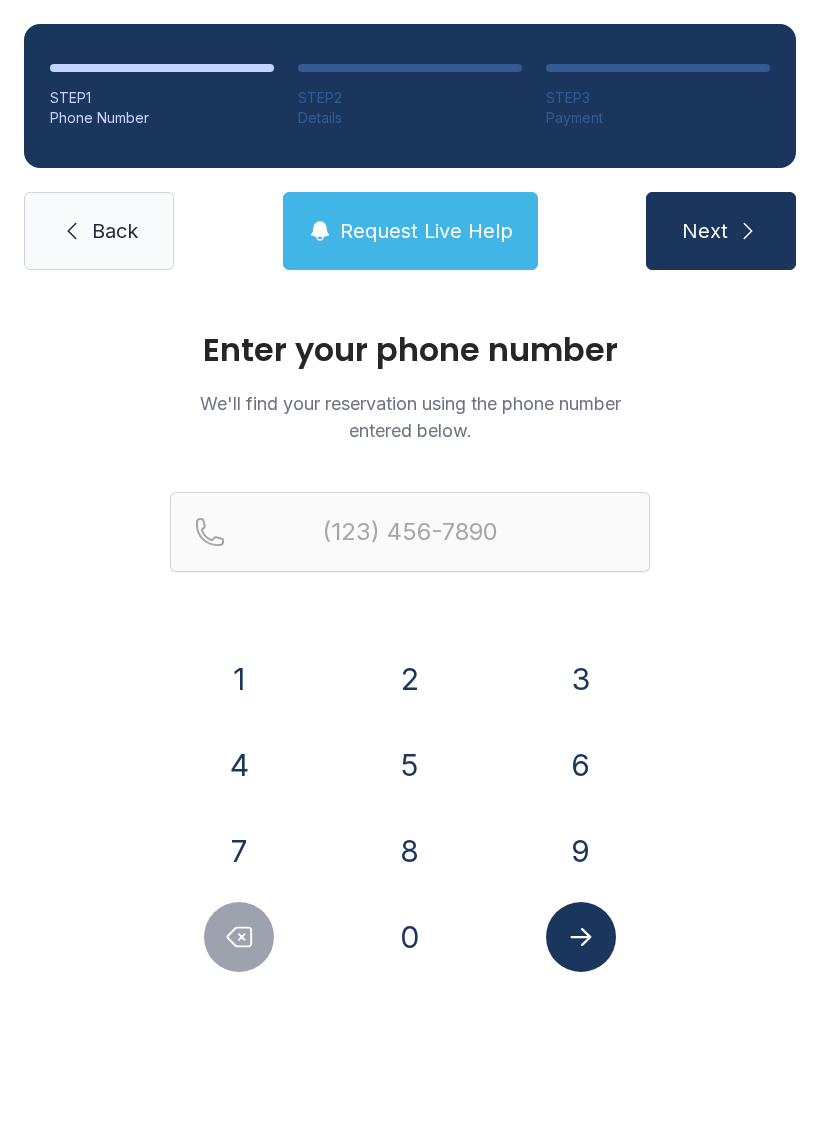 click on "5" at bounding box center (239, 679) 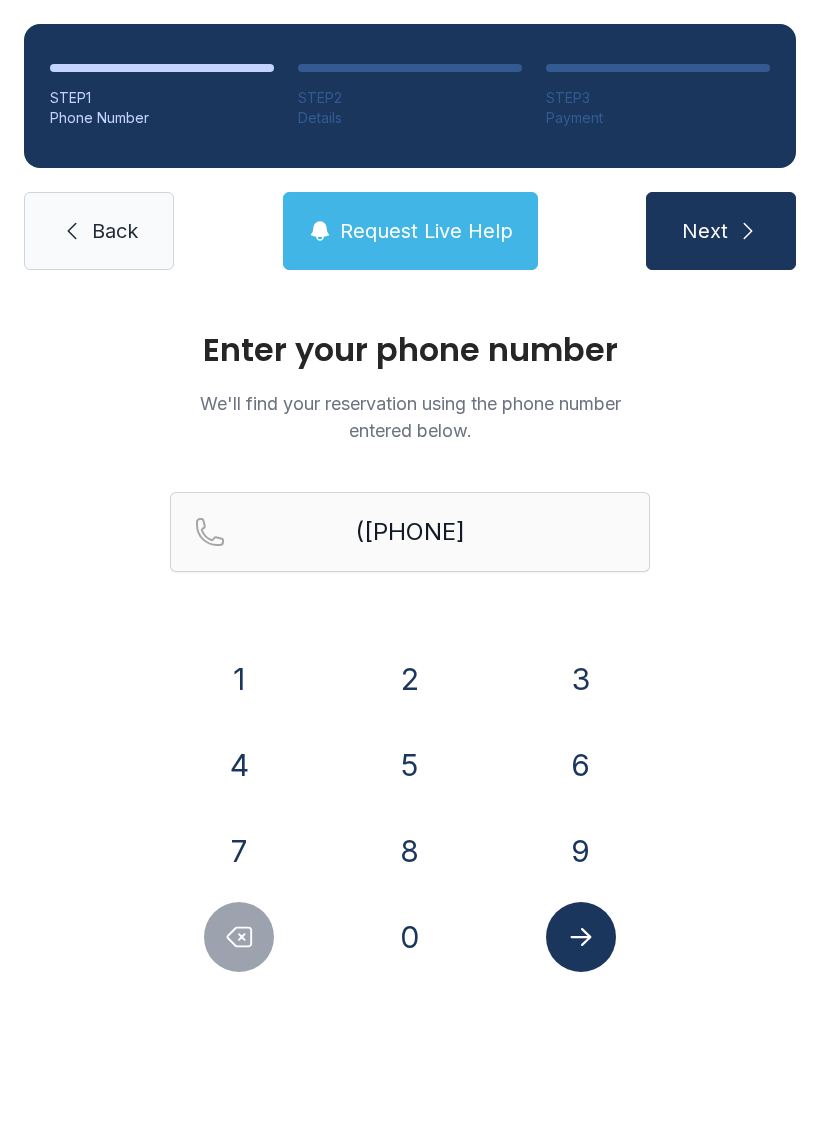 click on "1" at bounding box center (239, 679) 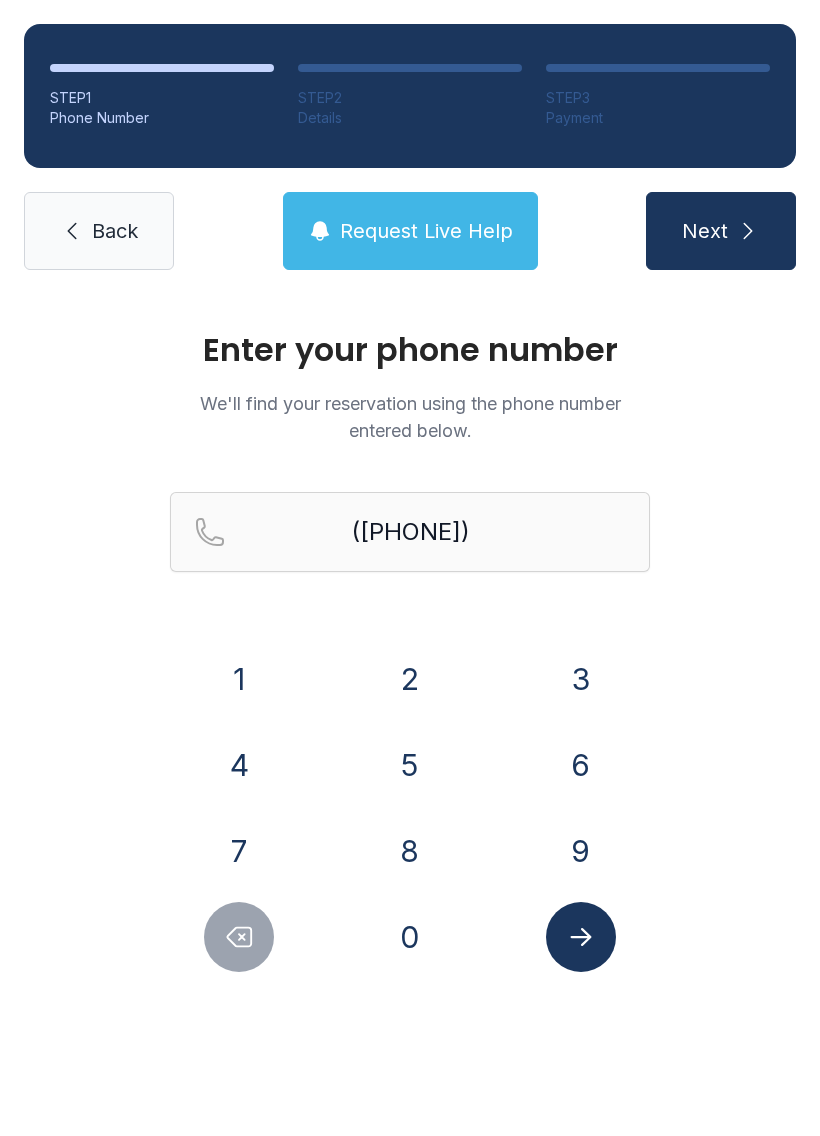 click on "8" at bounding box center (239, 679) 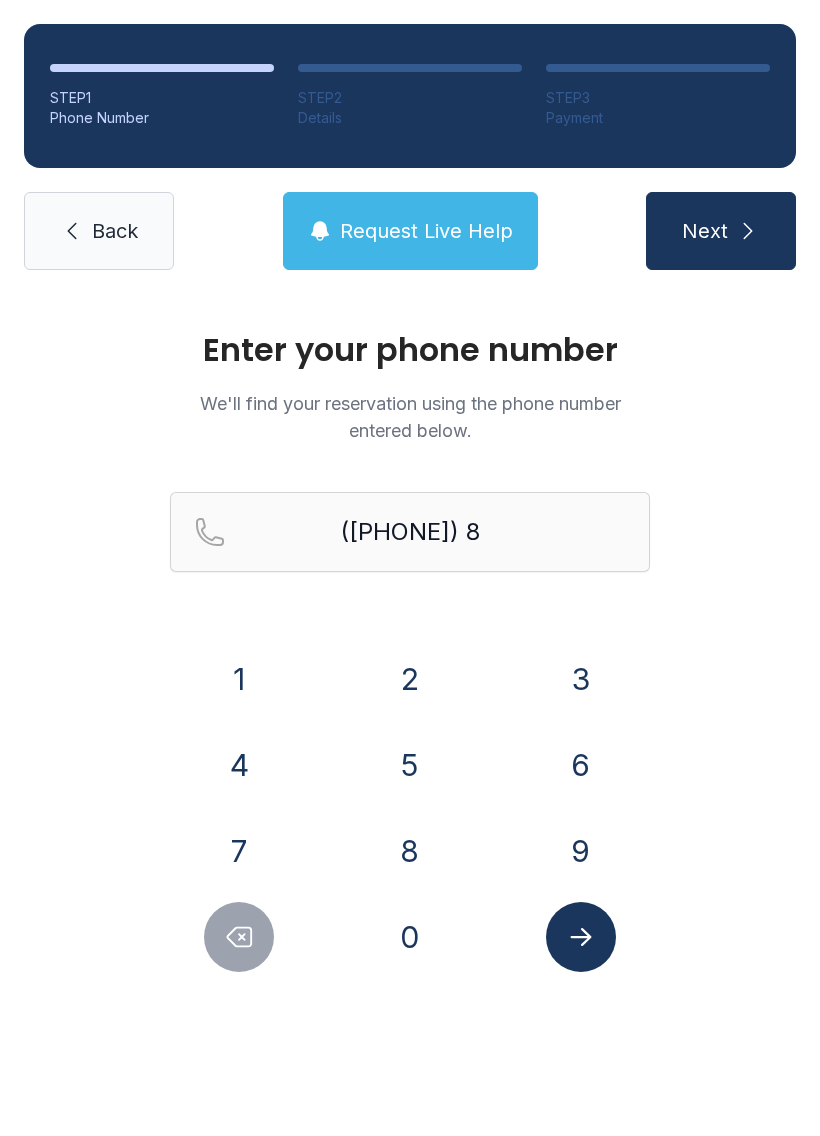 click on "0" at bounding box center [239, 679] 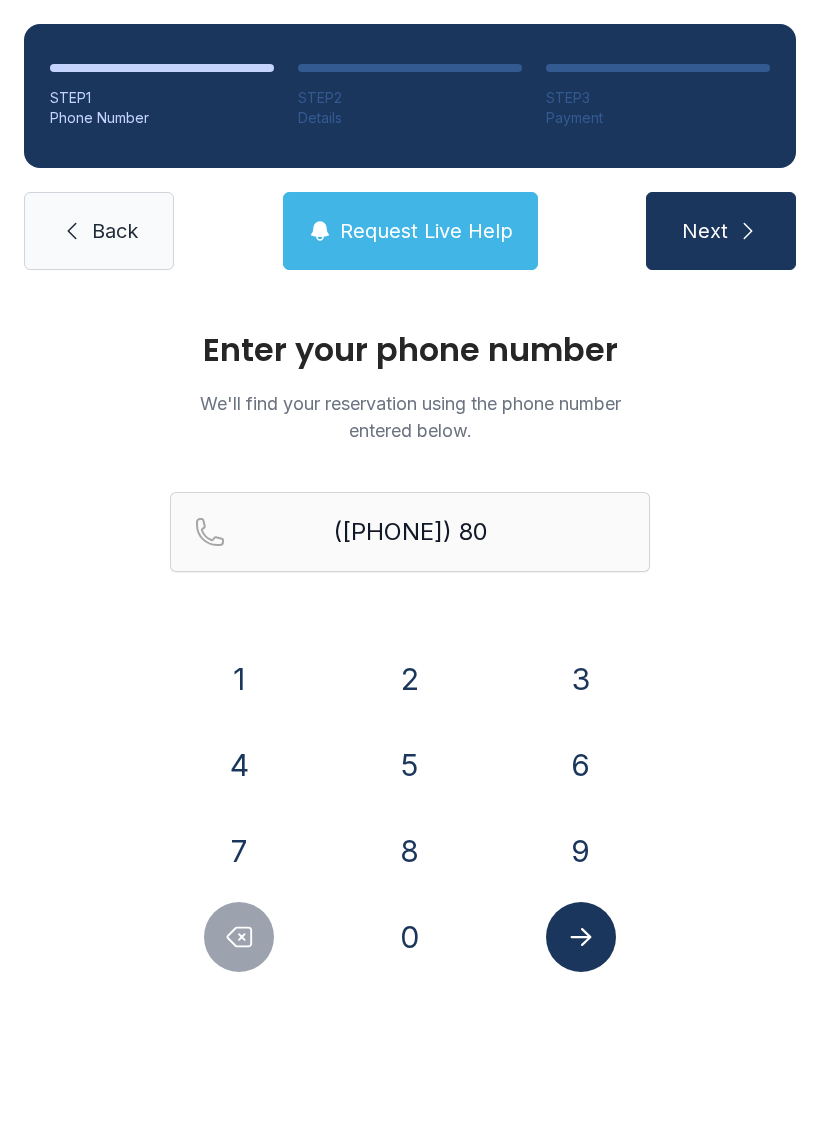 click on "1" at bounding box center (239, 679) 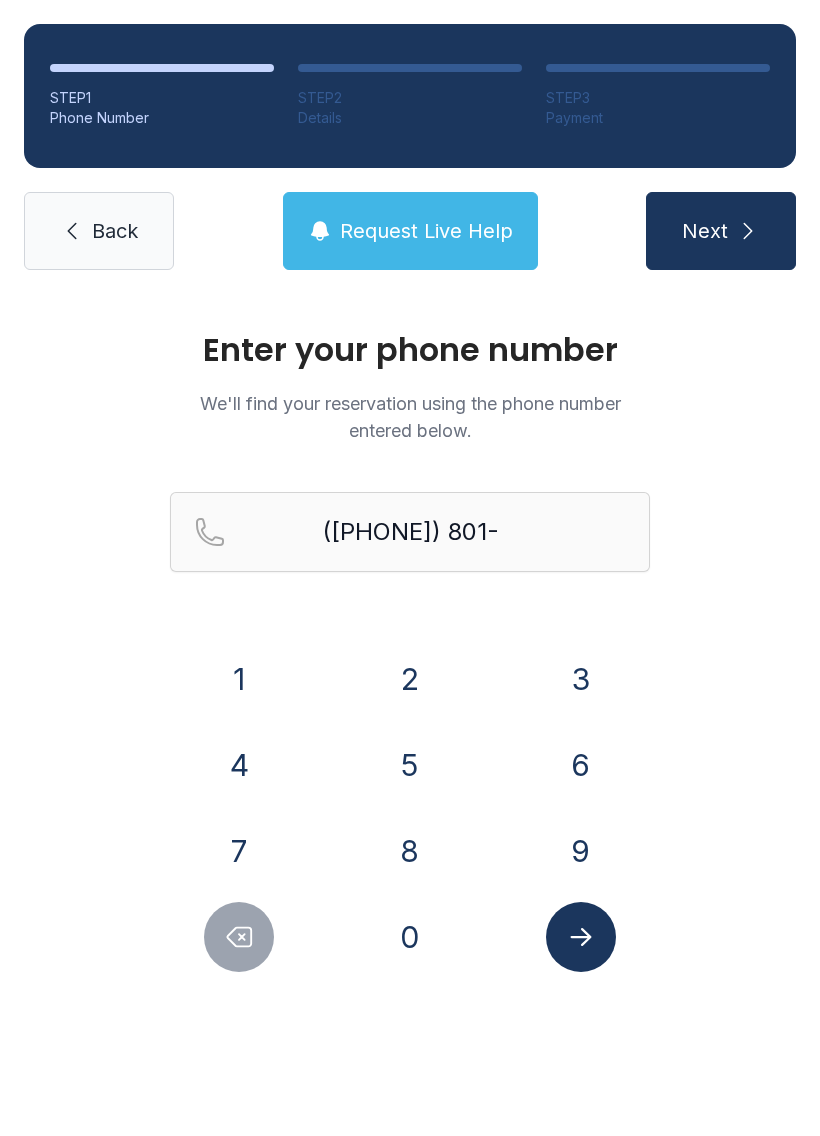 click on "7" at bounding box center [239, 679] 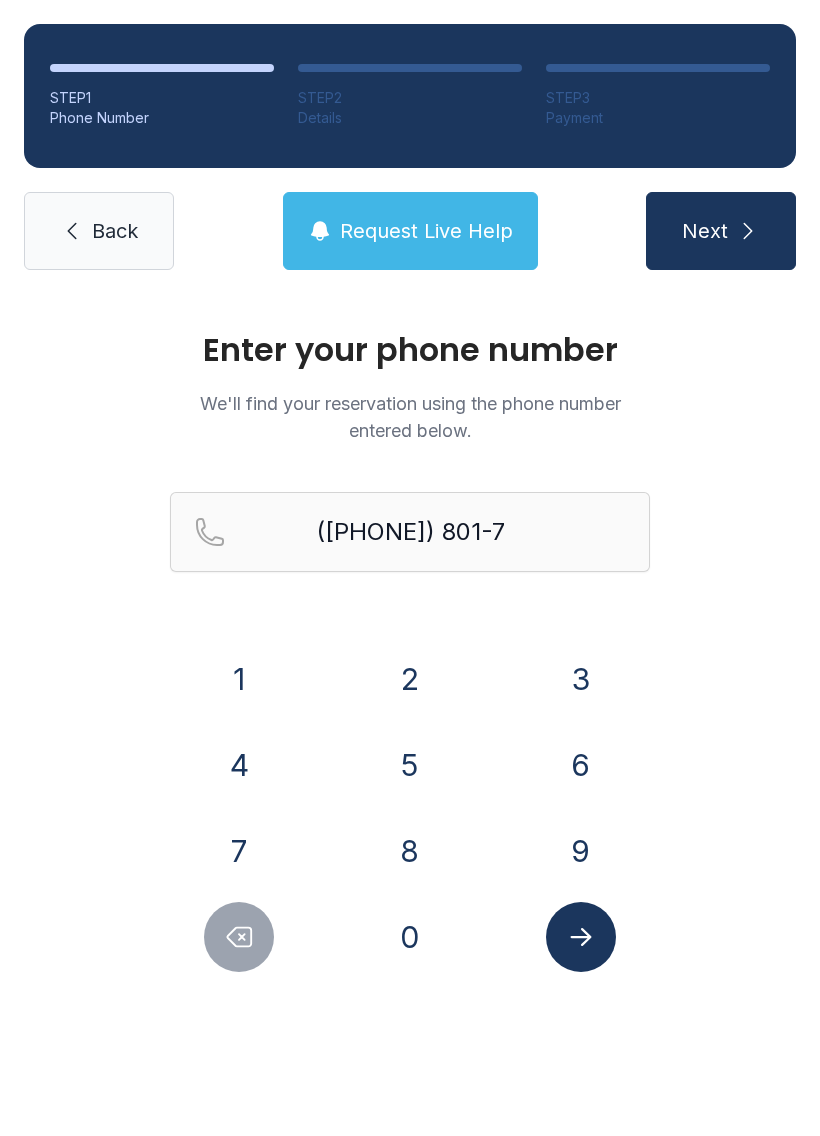 click on "3" at bounding box center (239, 679) 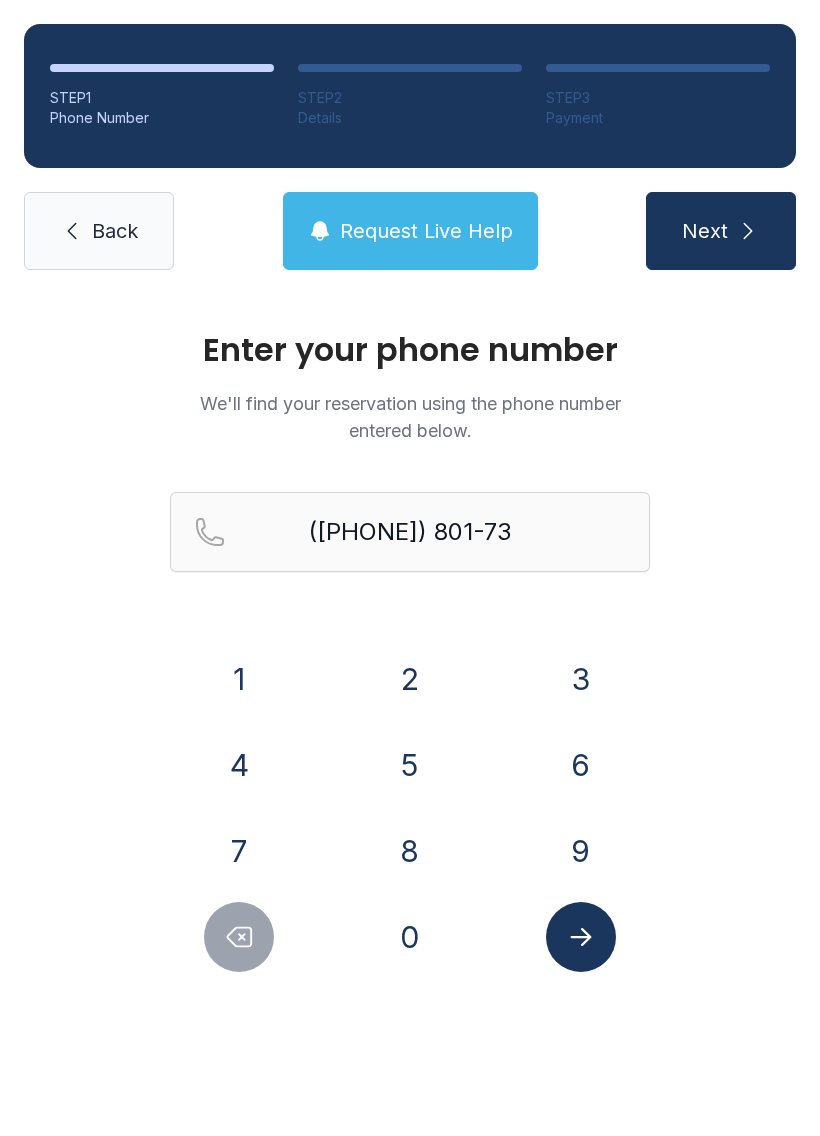 click on "2" at bounding box center [239, 679] 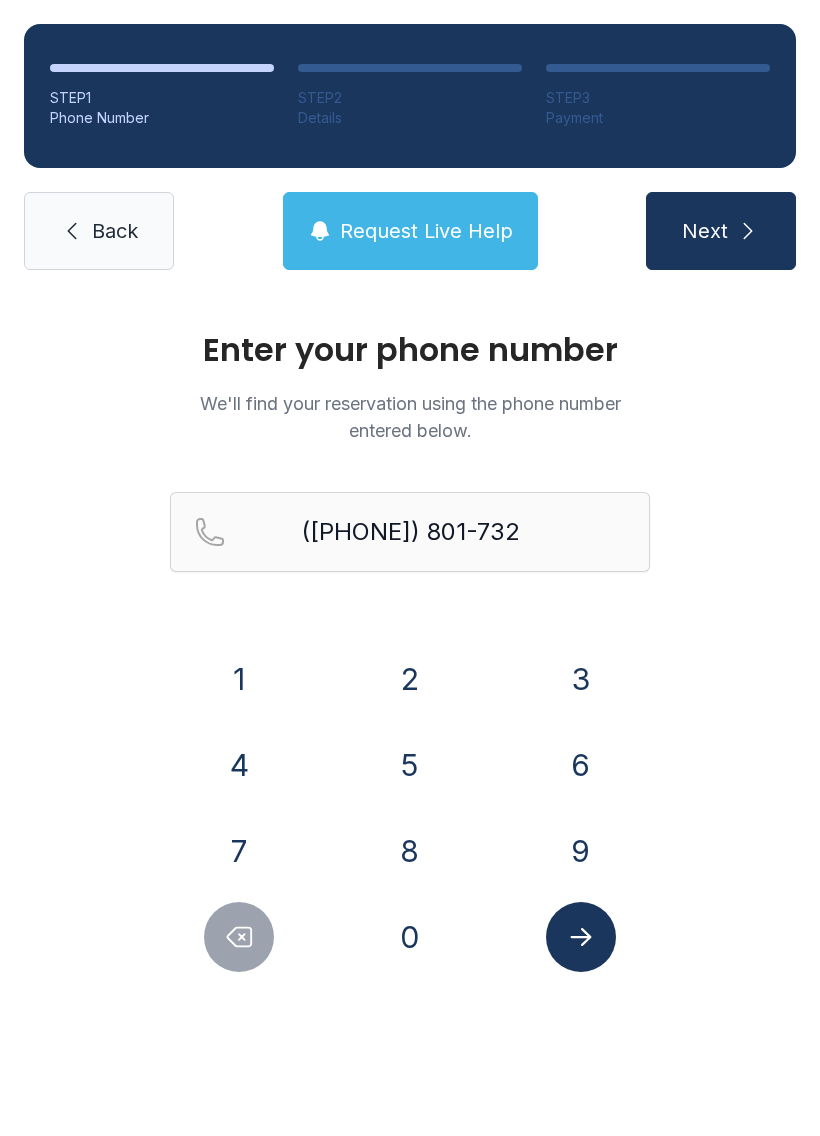 click on "4" at bounding box center (239, 679) 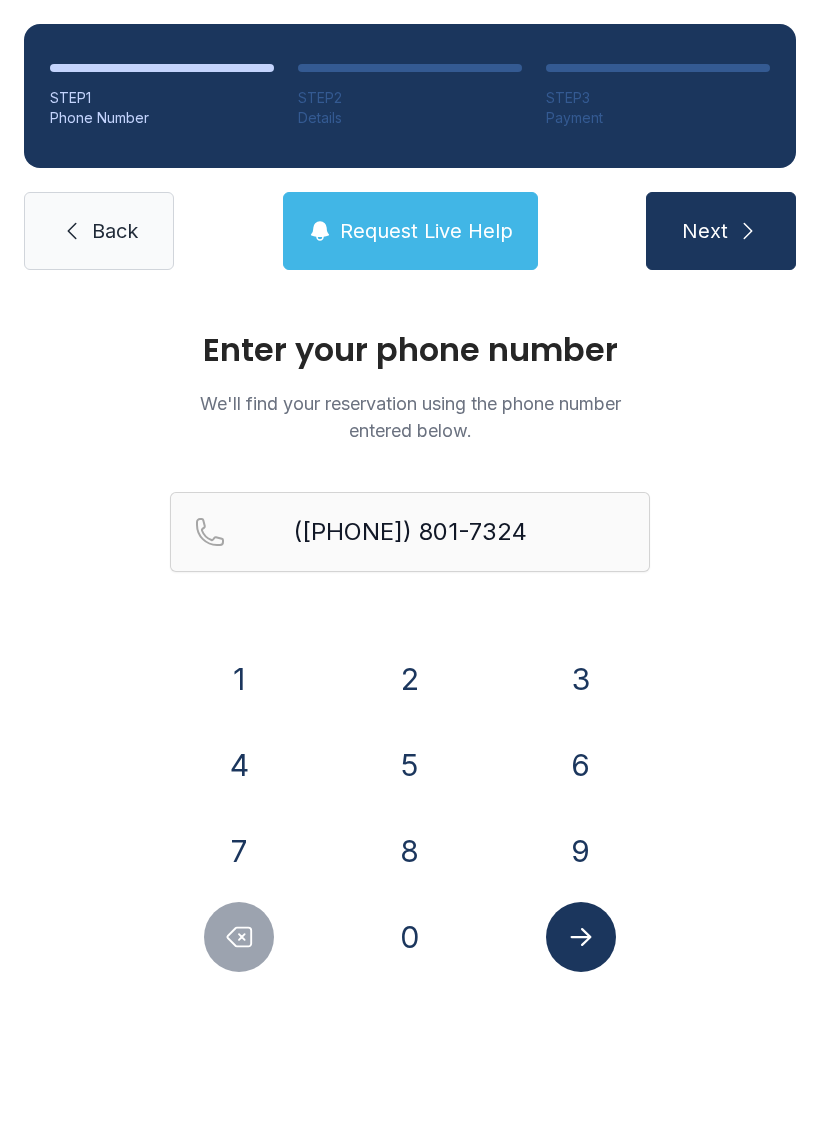 click at bounding box center [581, 937] 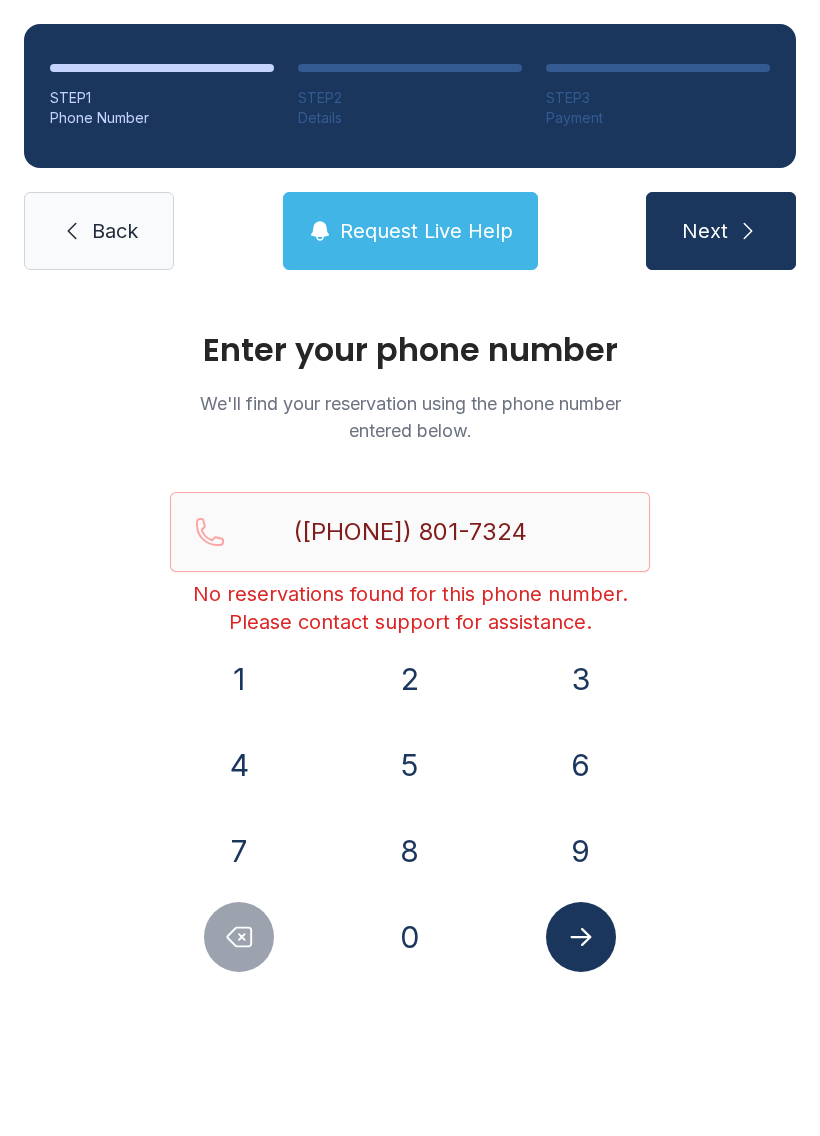 click on "Back" at bounding box center (99, 231) 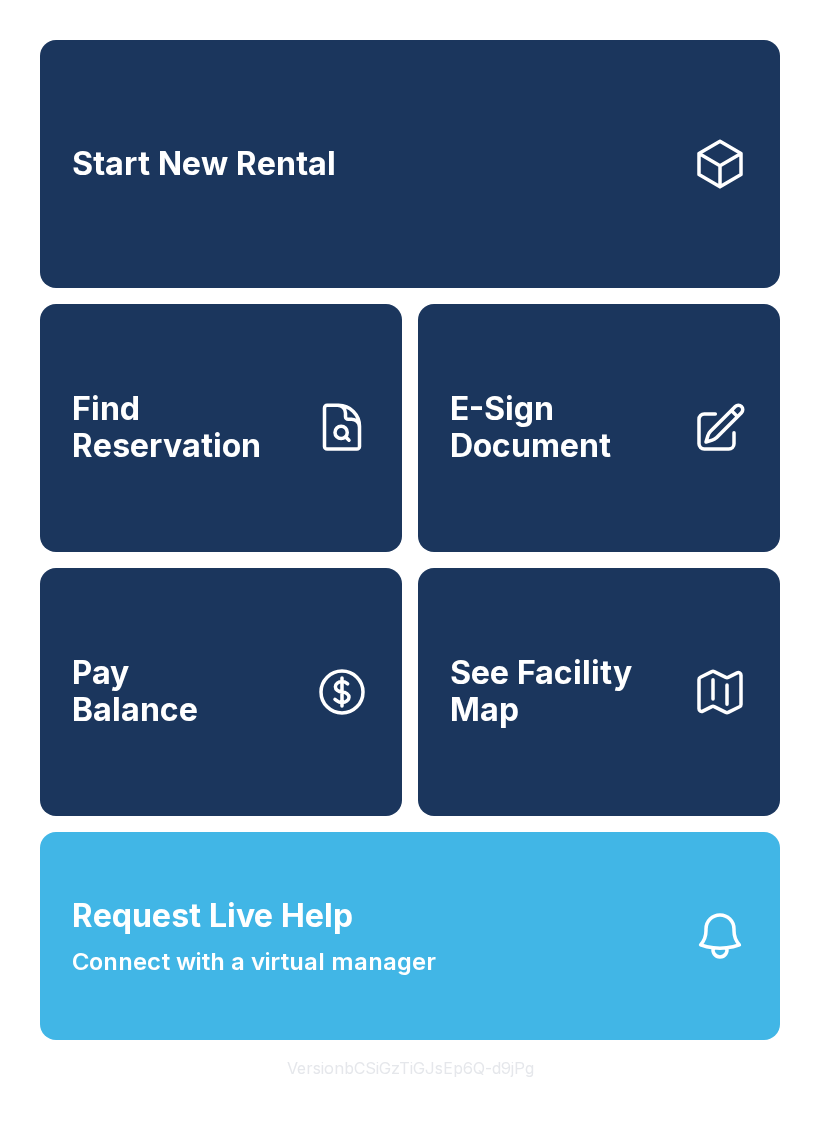 click on "Pay  Balance" at bounding box center (221, 692) 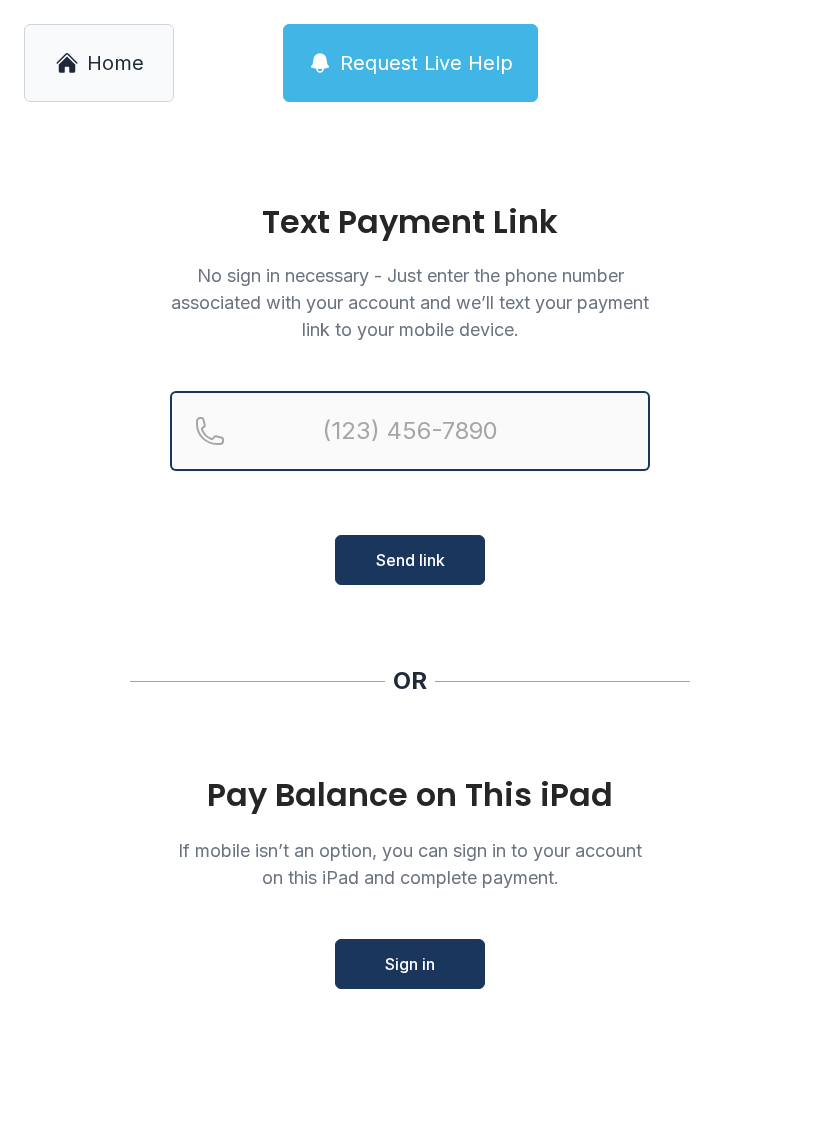 click at bounding box center [410, 431] 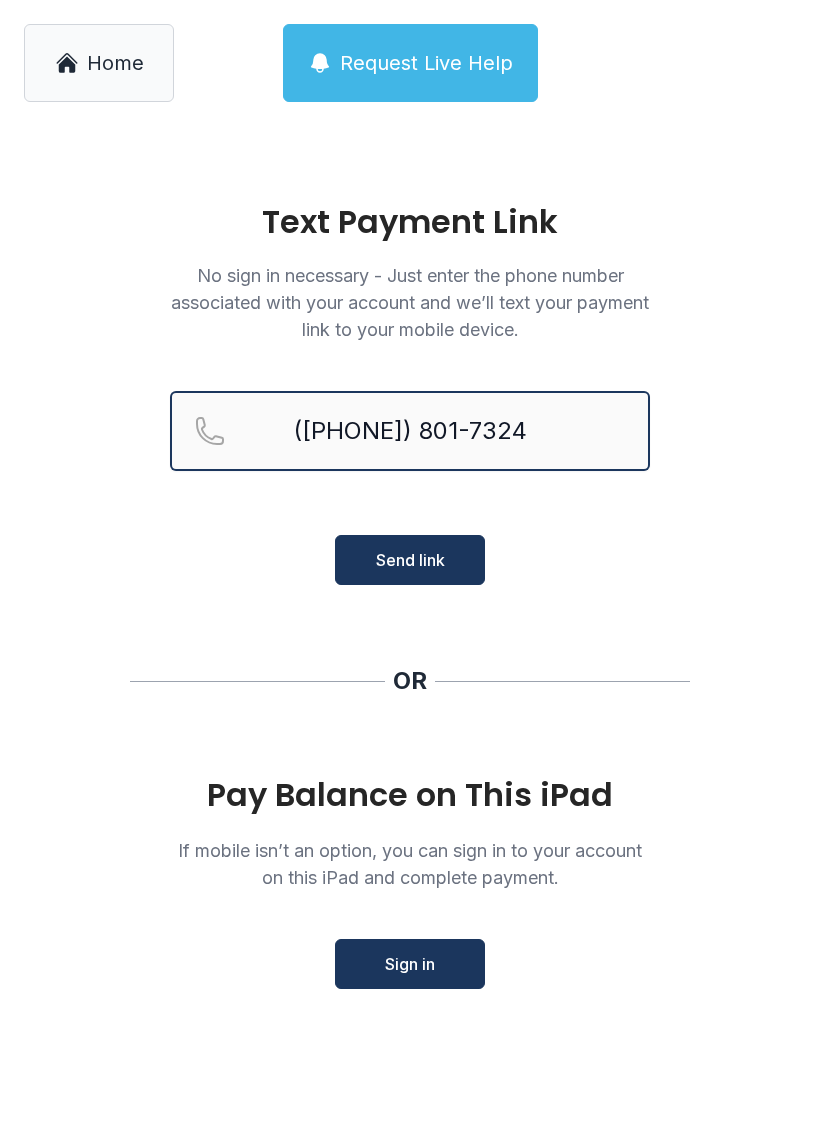 type on "([PHONE]) 801-7324" 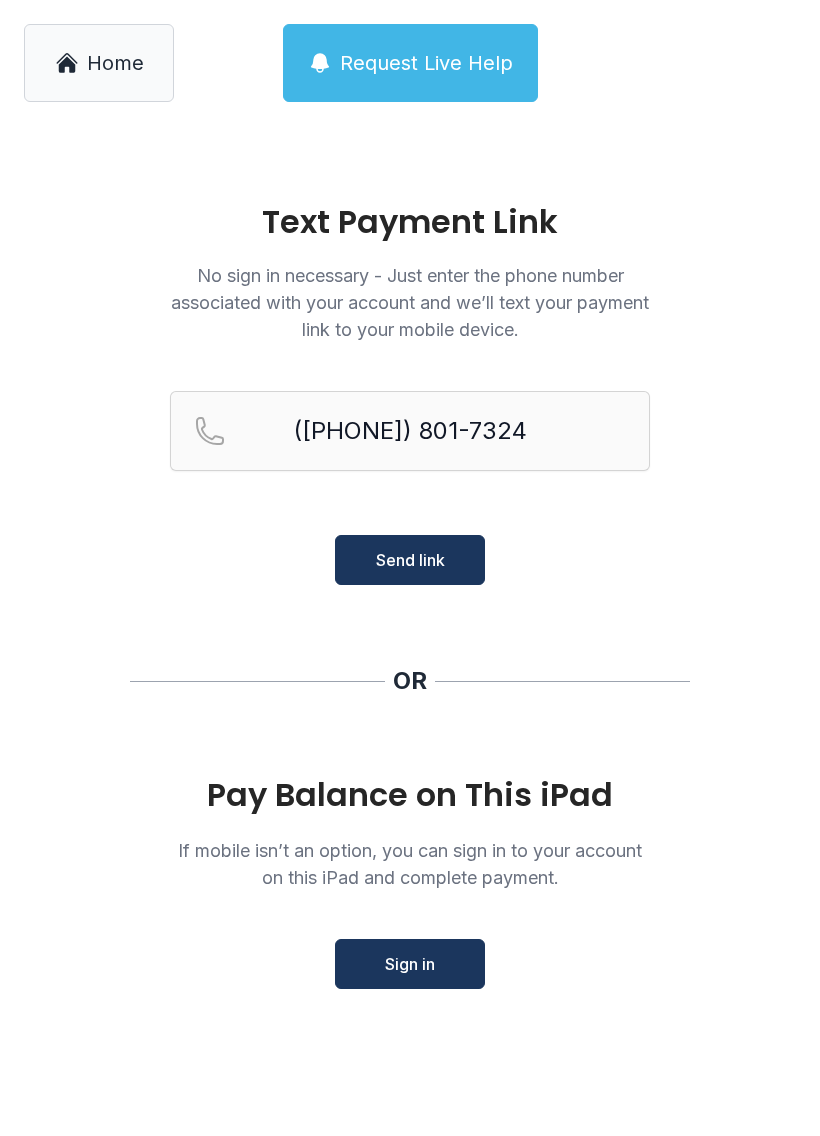 click on "Send link" at bounding box center (410, 560) 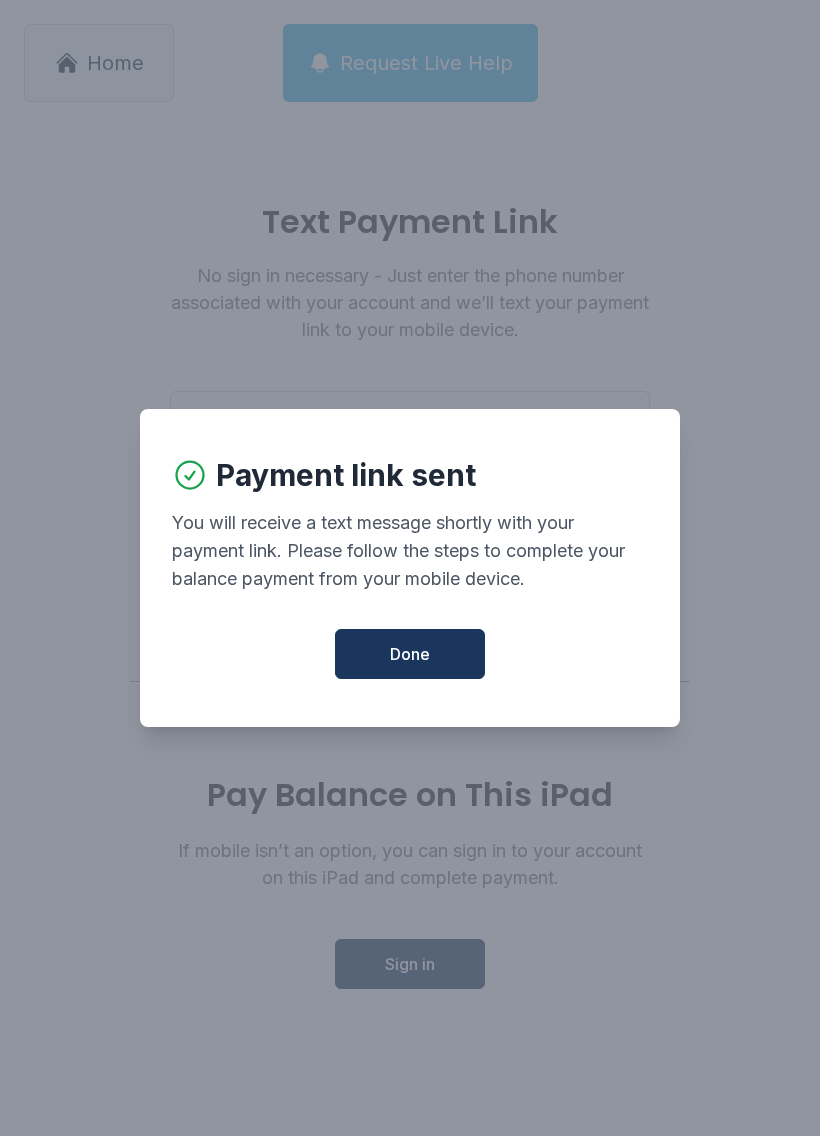 click on "Done" at bounding box center [410, 654] 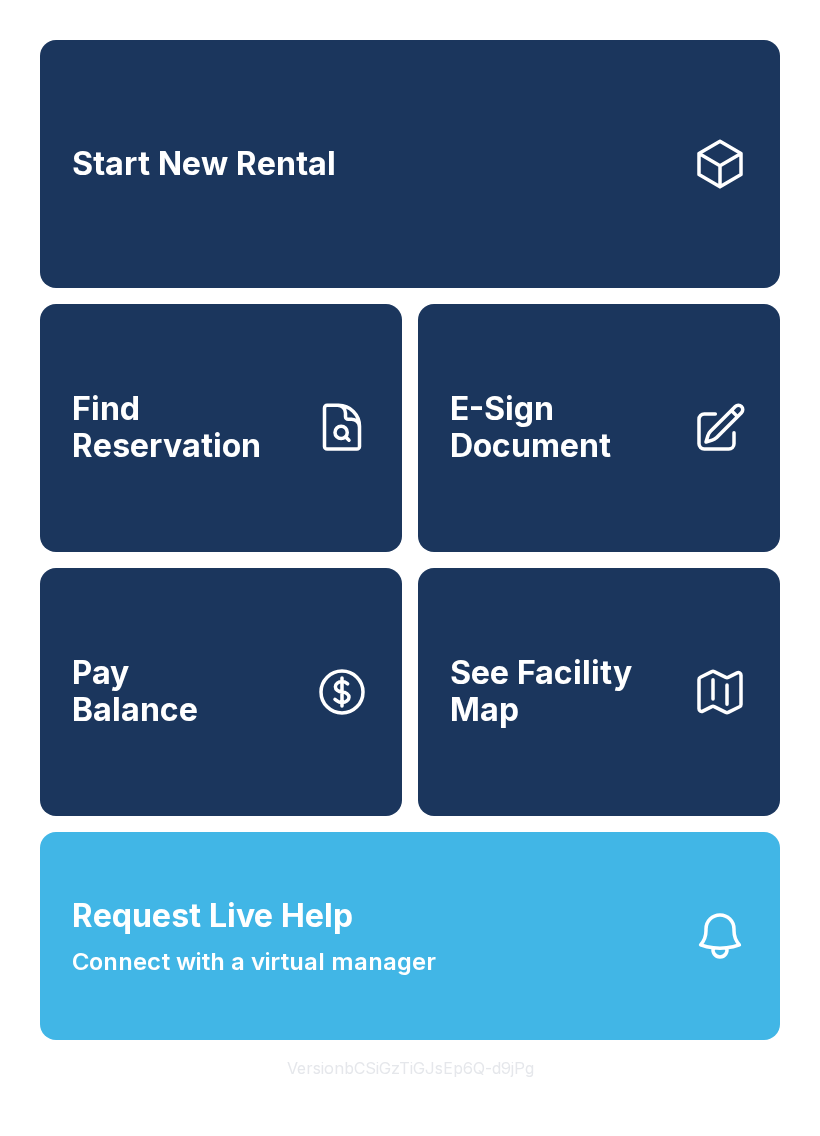 click on "Start New Rental" at bounding box center (410, 164) 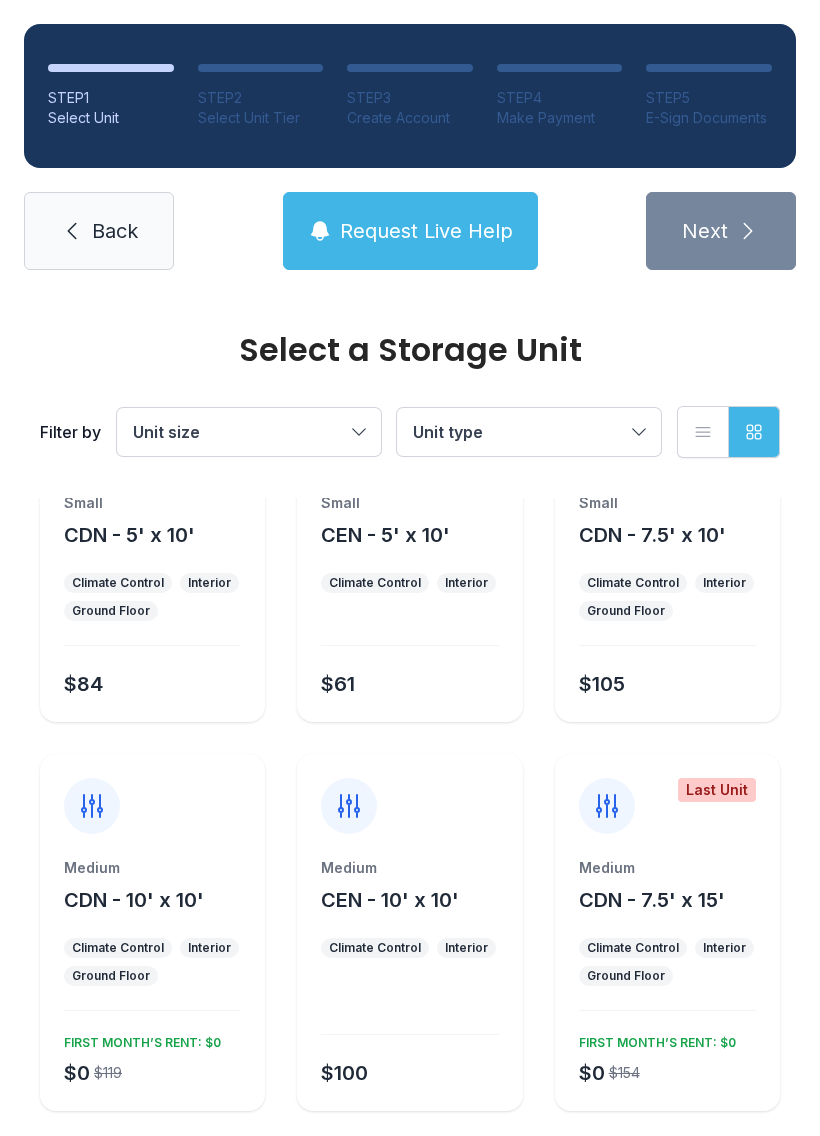 scroll, scrollTop: 112, scrollLeft: 0, axis: vertical 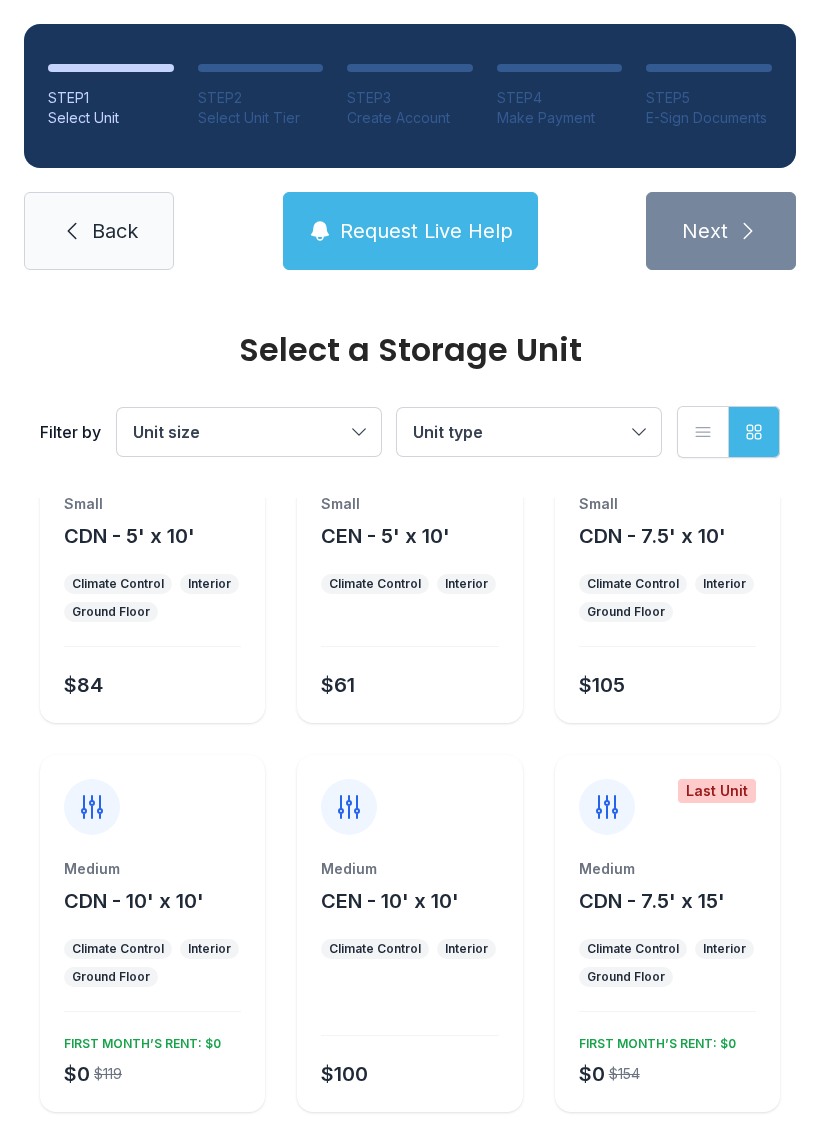 click on "Request Live Help" at bounding box center (426, 231) 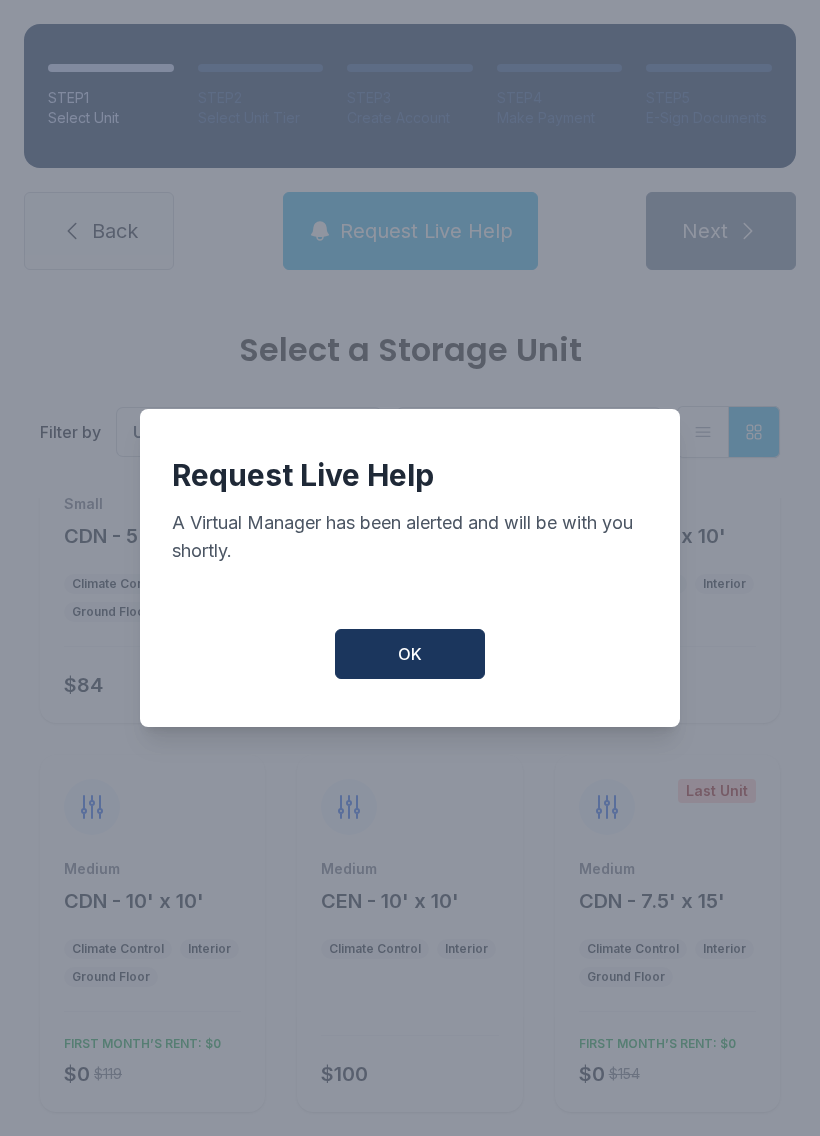 click on "OK" at bounding box center [410, 654] 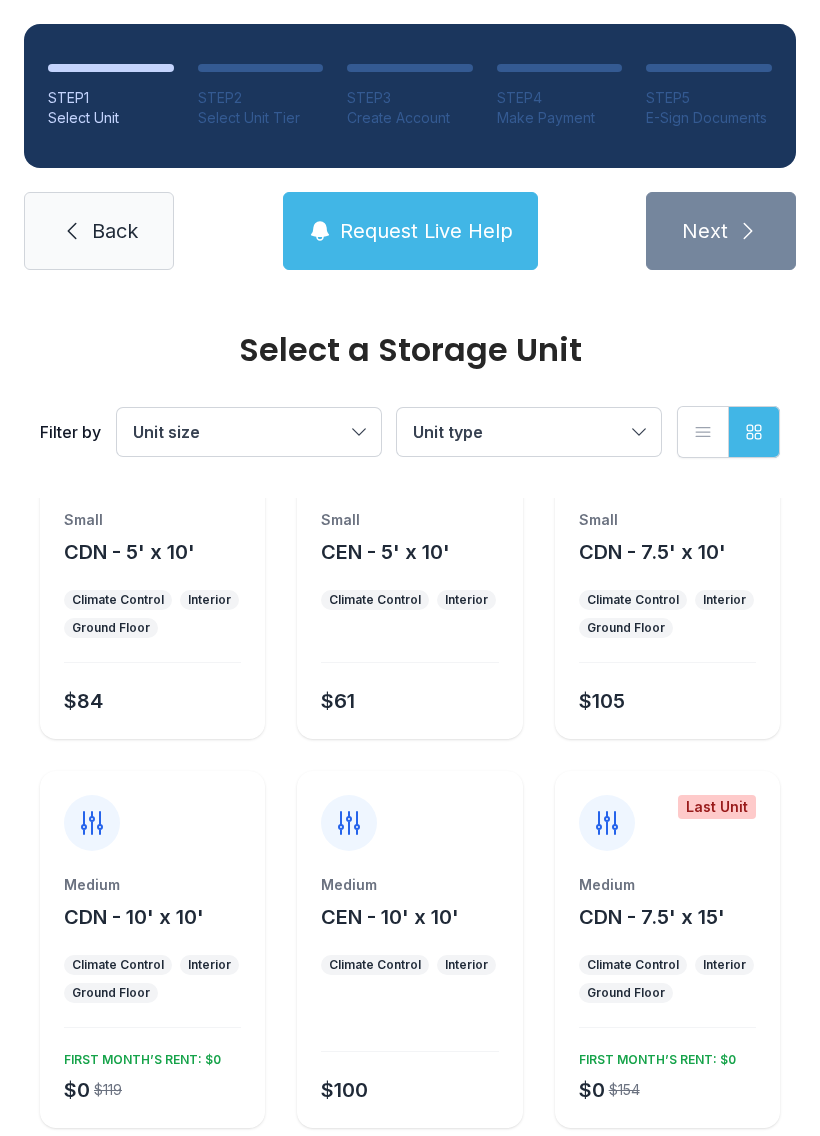 scroll, scrollTop: 127, scrollLeft: 0, axis: vertical 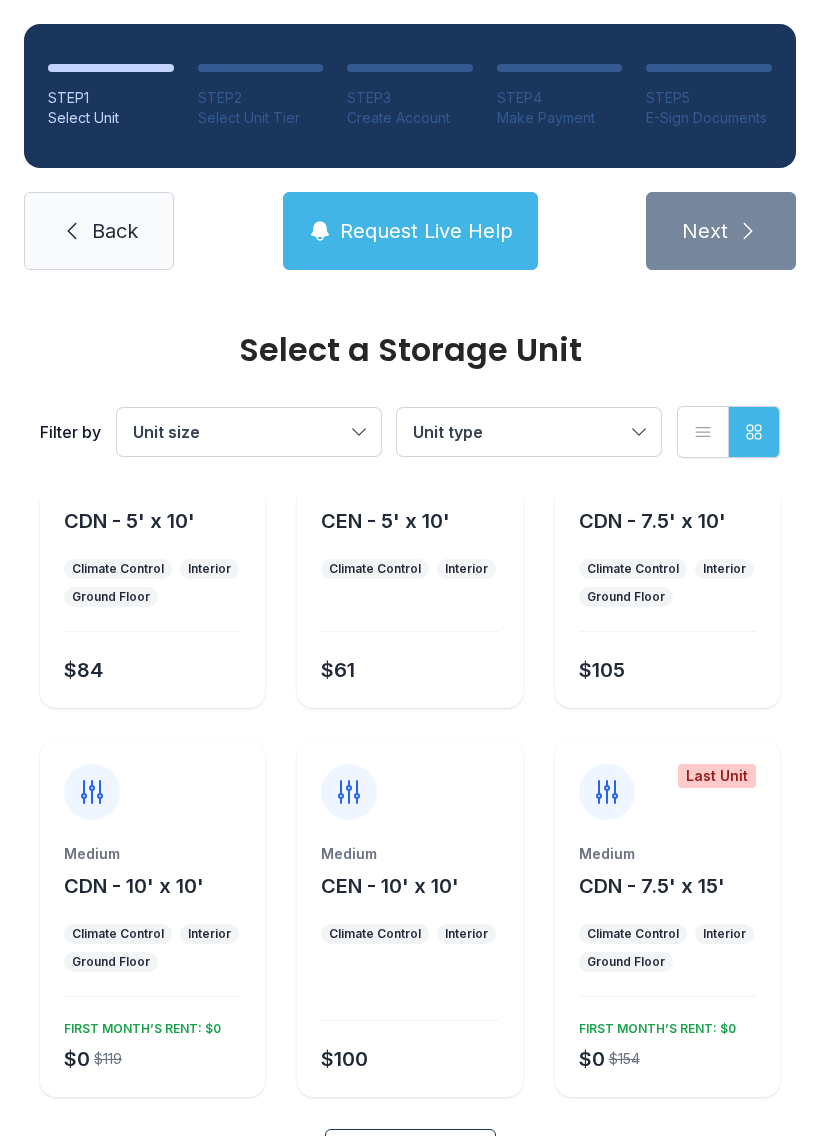 click on "CDN - 10' x 10'" at bounding box center (129, 521) 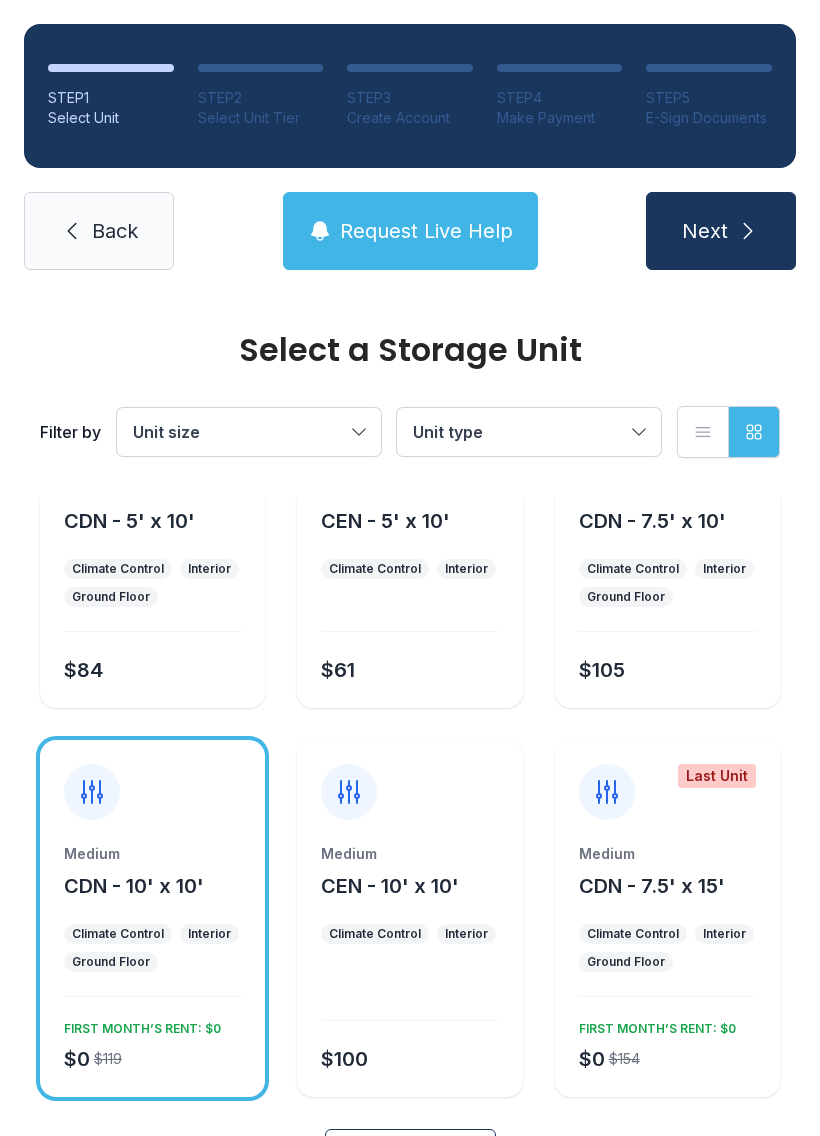 click on "Next" at bounding box center [721, 231] 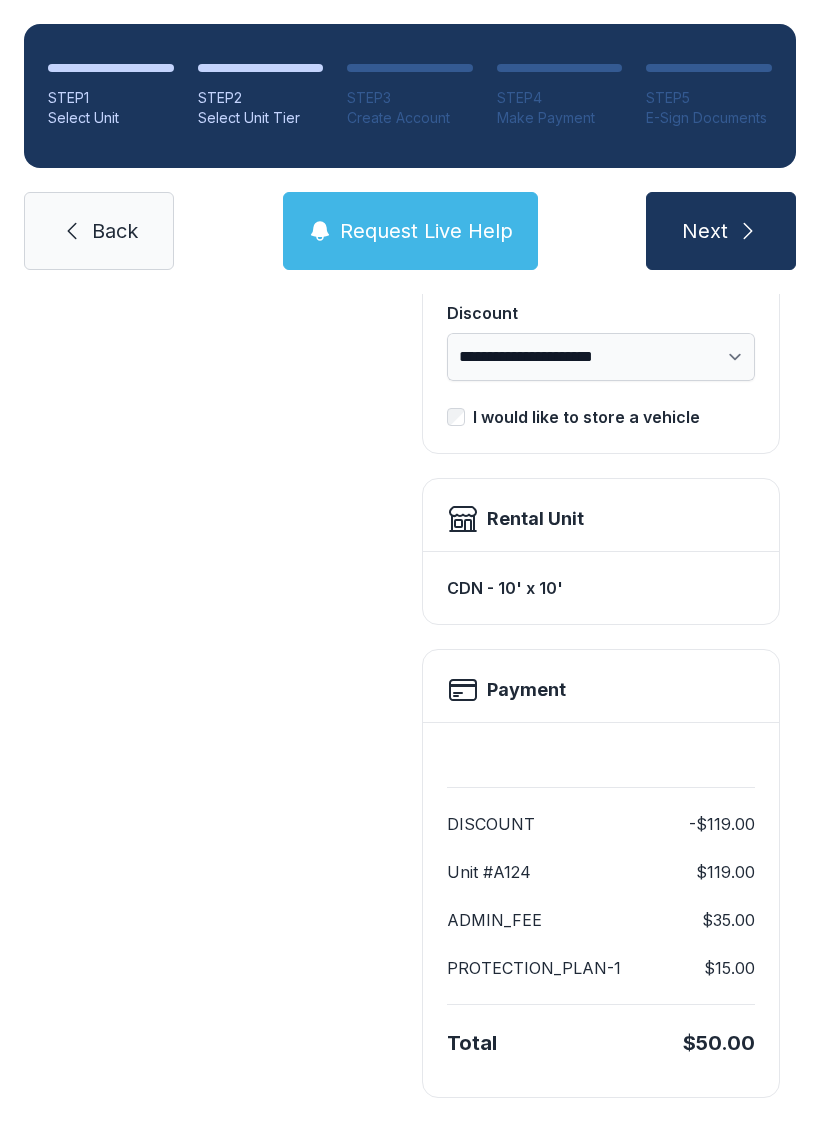 scroll, scrollTop: 409, scrollLeft: 0, axis: vertical 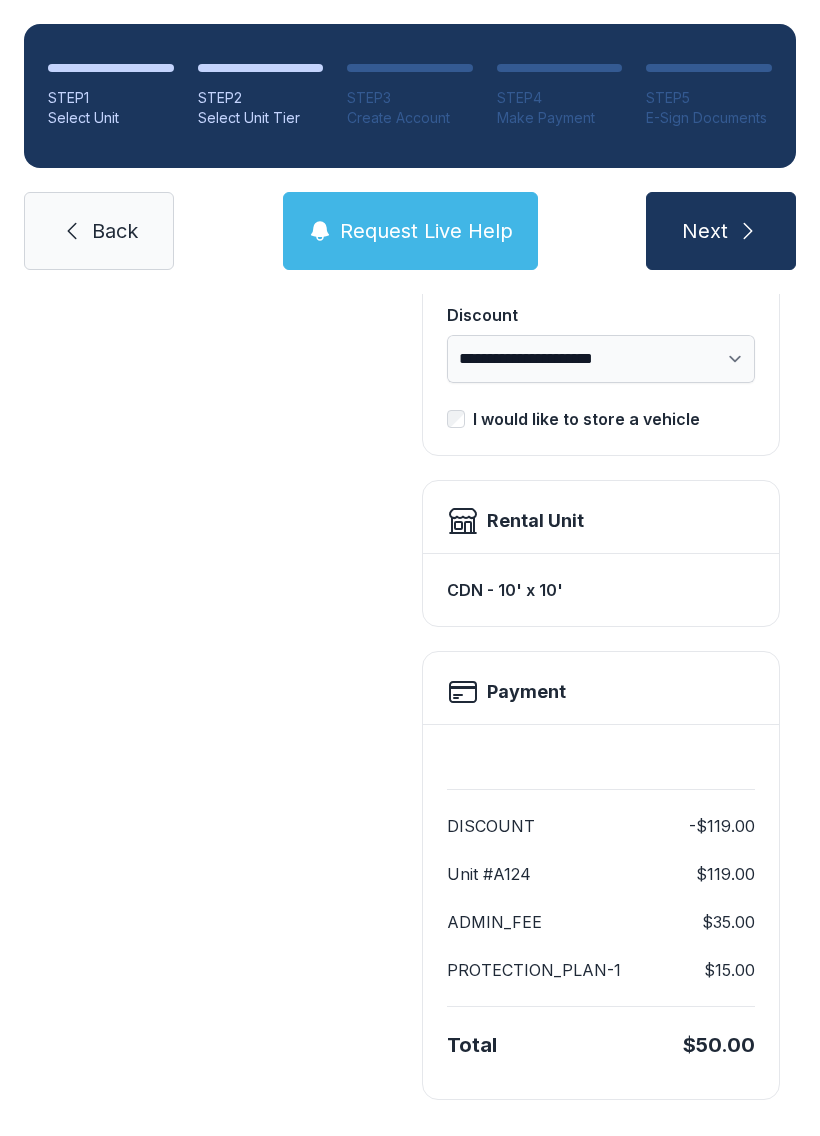 click on "Next" at bounding box center (721, 231) 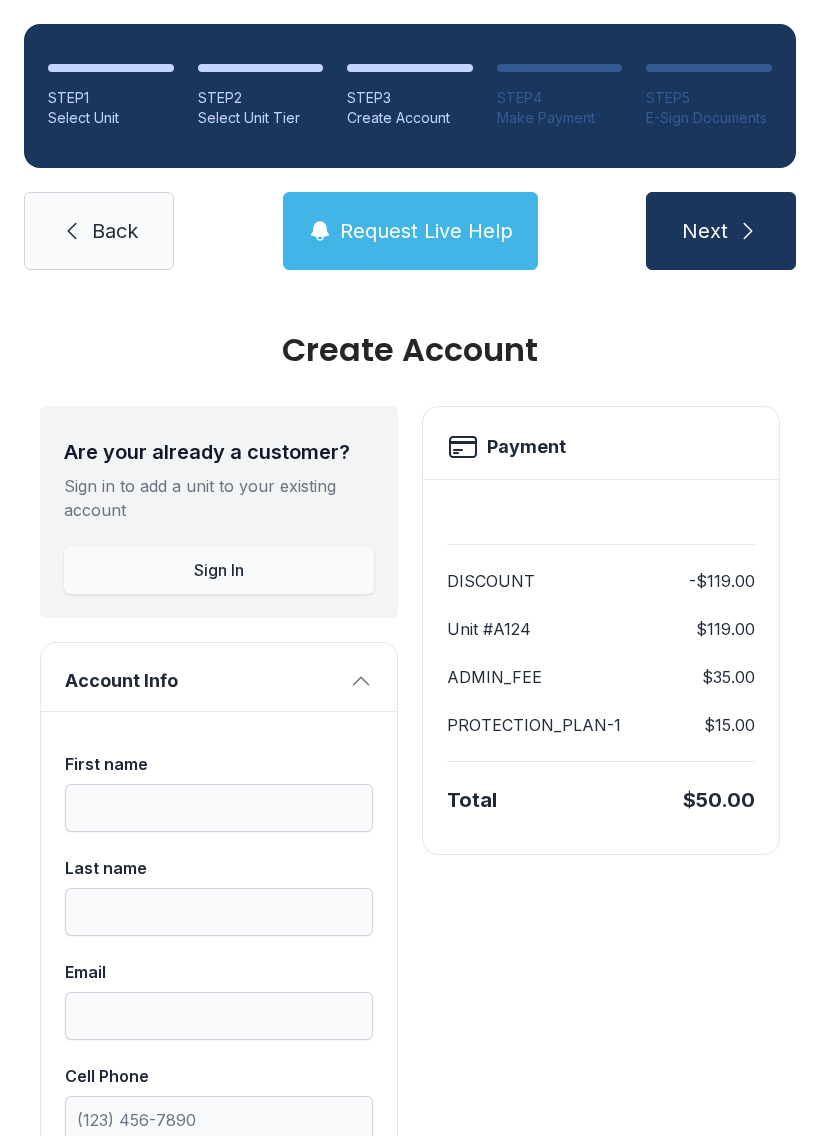 scroll, scrollTop: 0, scrollLeft: 0, axis: both 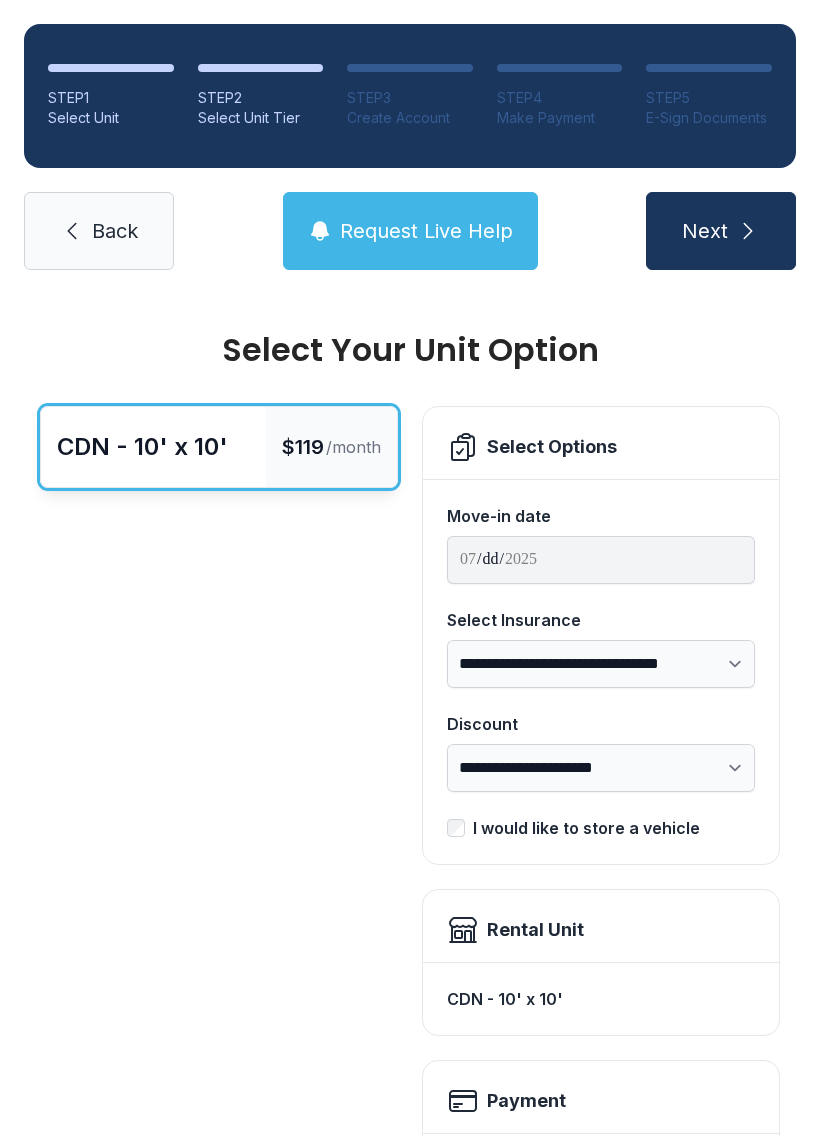 click on "Back" at bounding box center (115, 231) 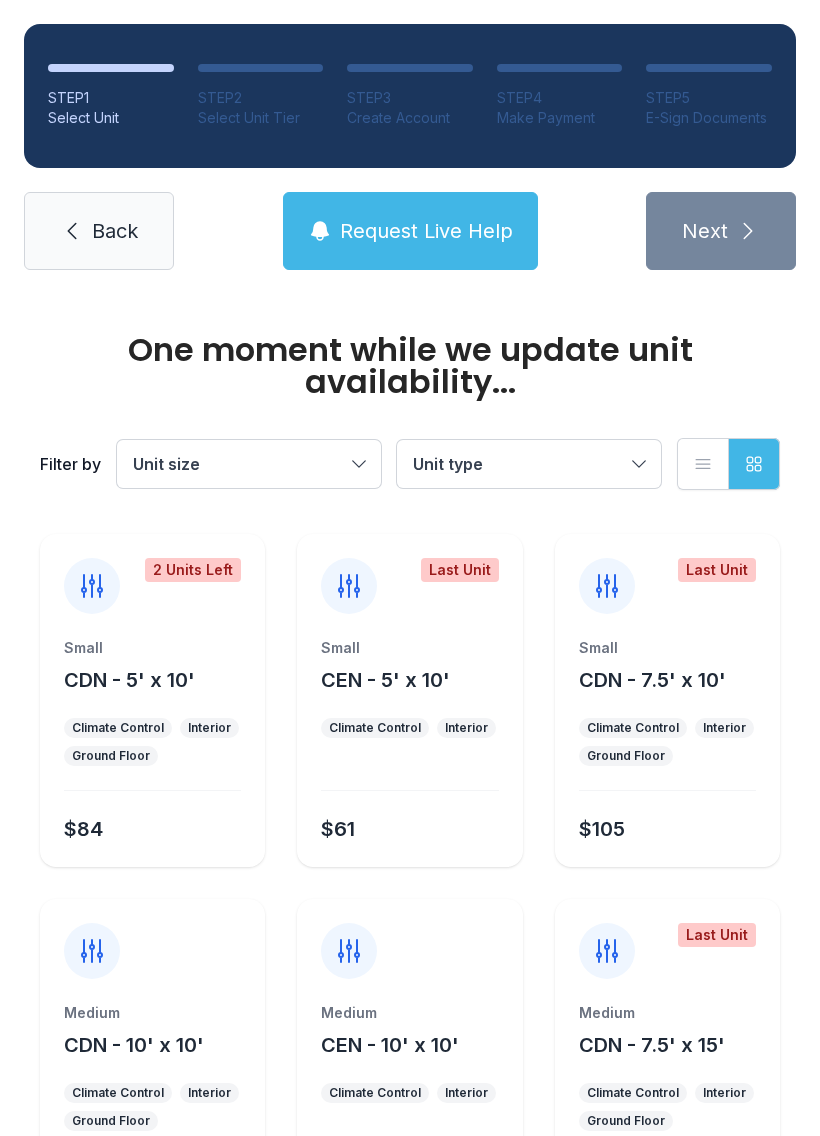 click on "Back" at bounding box center [99, 231] 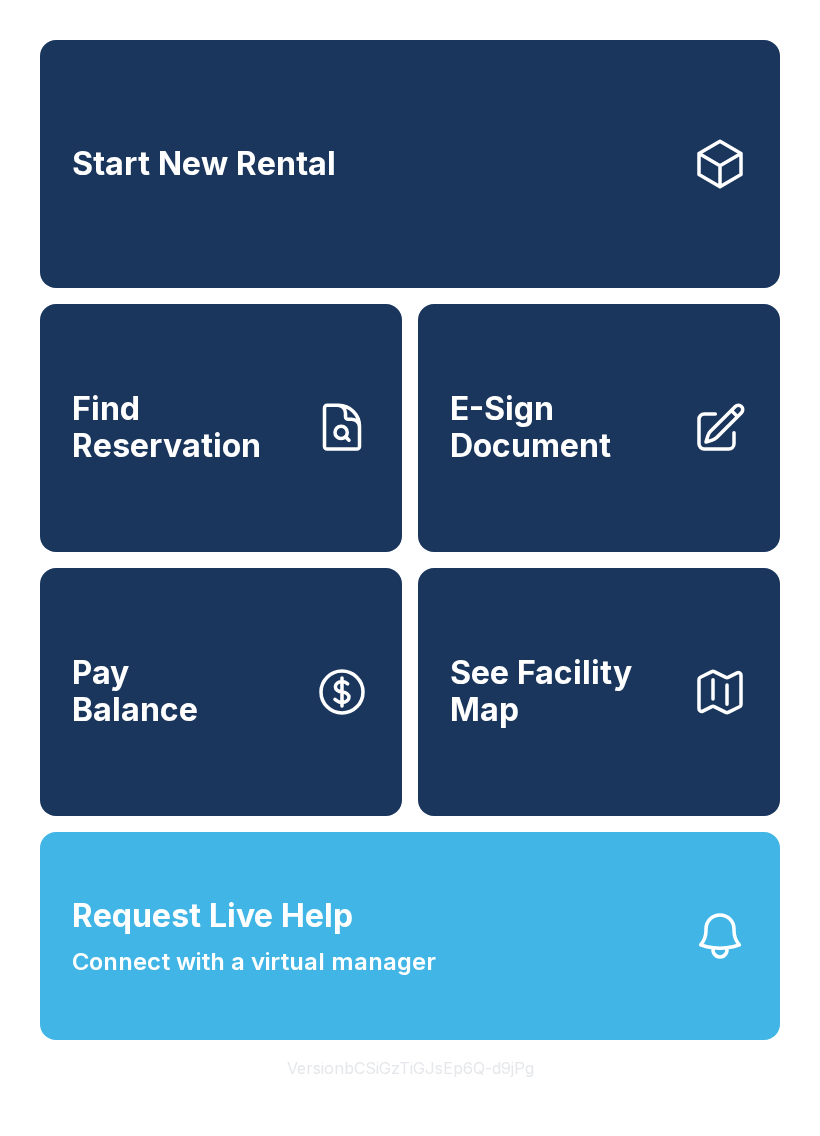 click on "E-Sign Document" at bounding box center (599, 428) 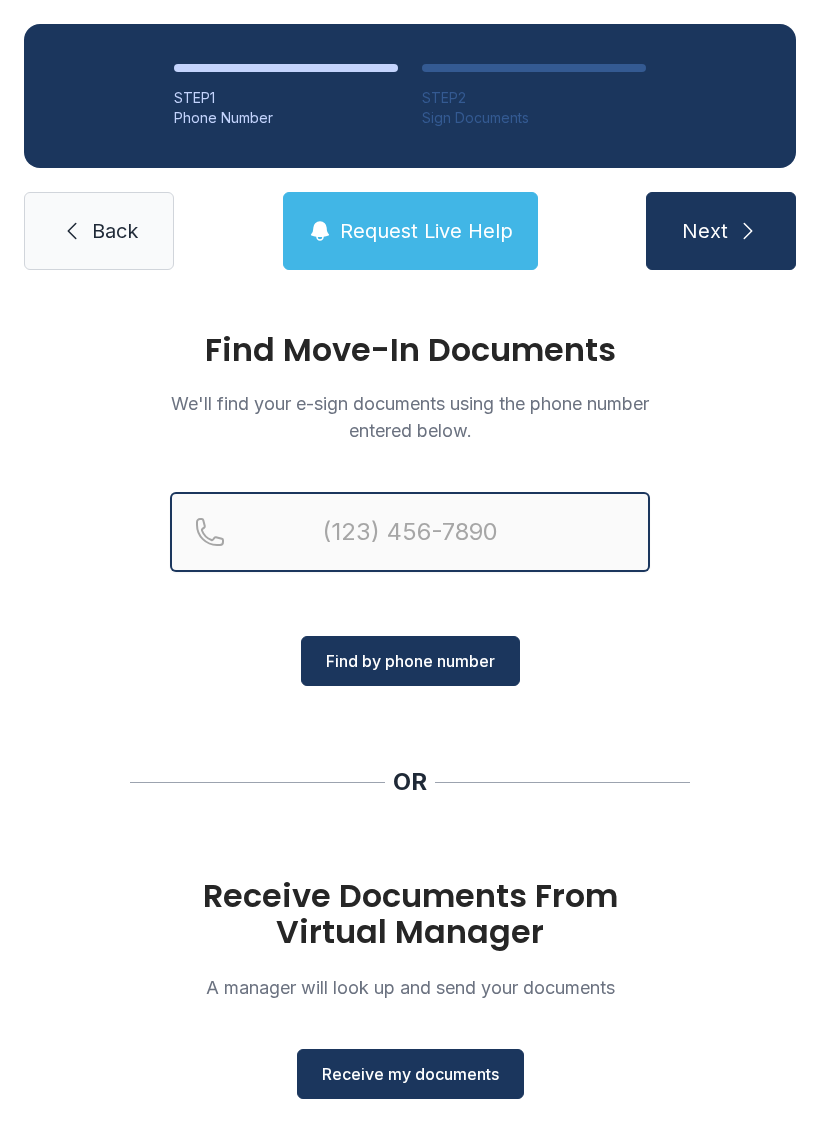 click at bounding box center [410, 532] 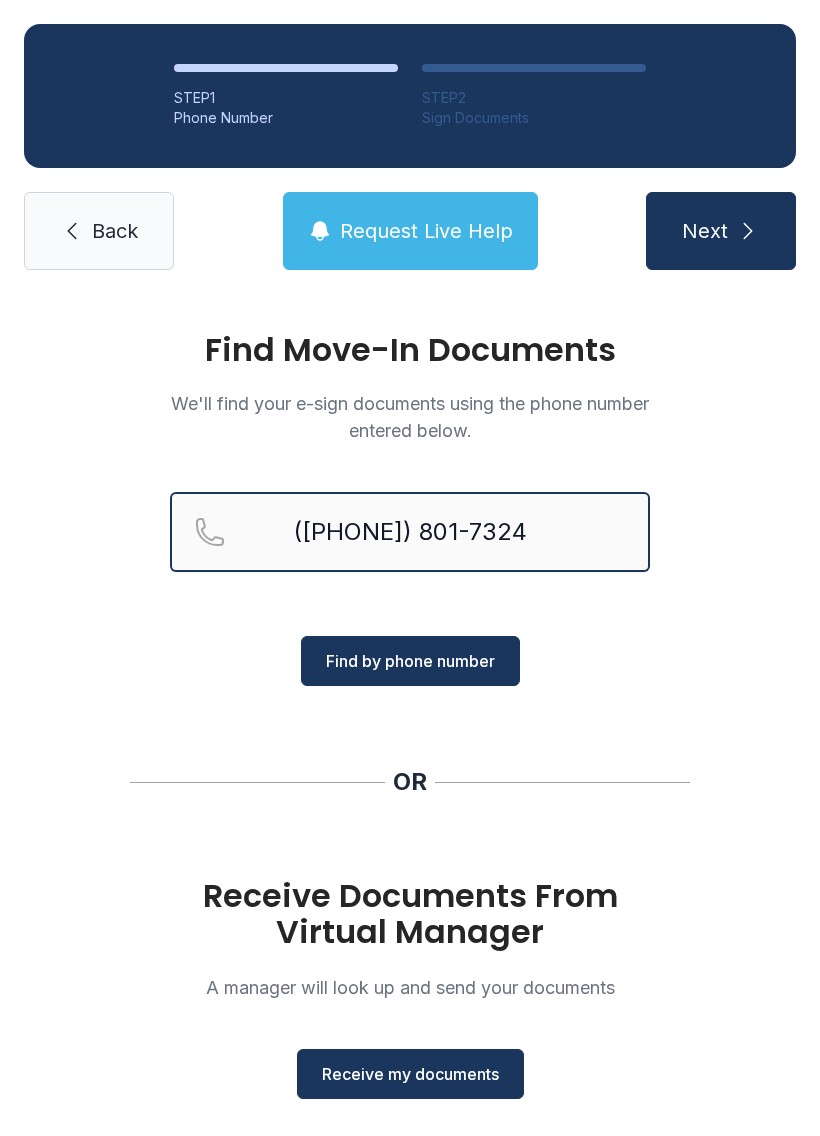 type on "([PHONE]) 801-7324" 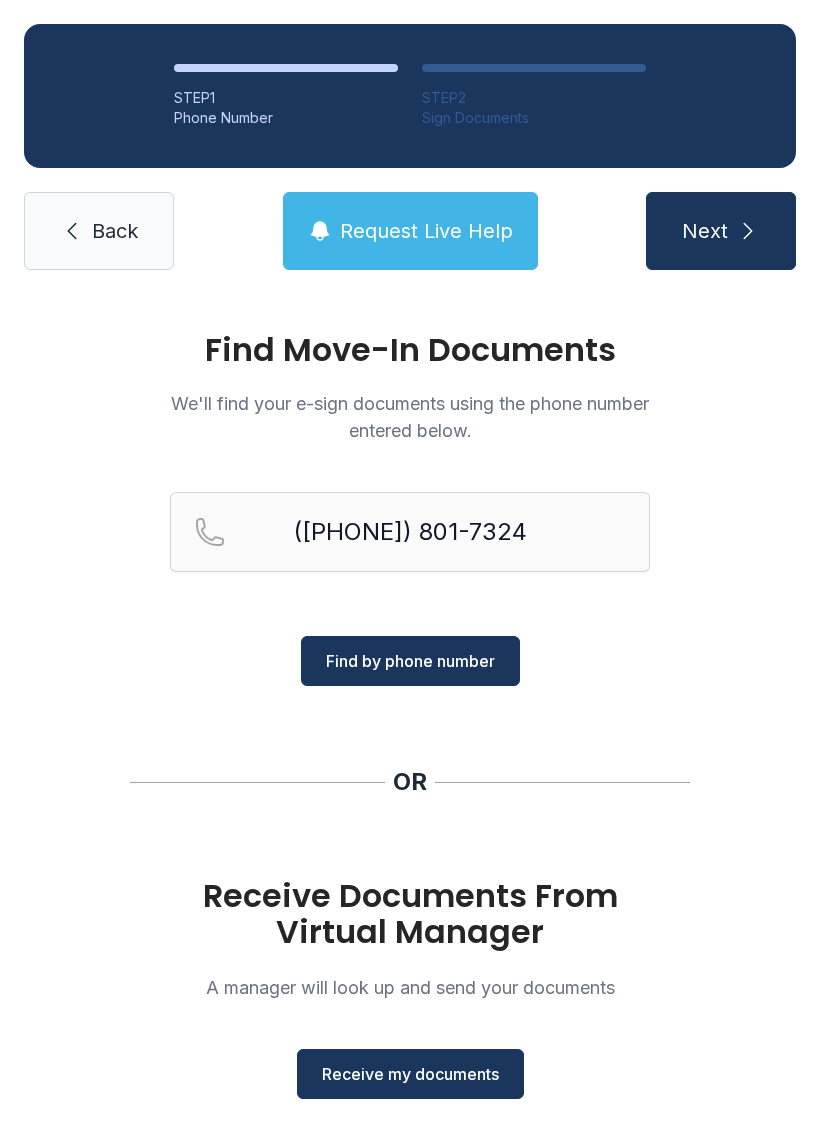 click on "Find by phone number" at bounding box center (410, 661) 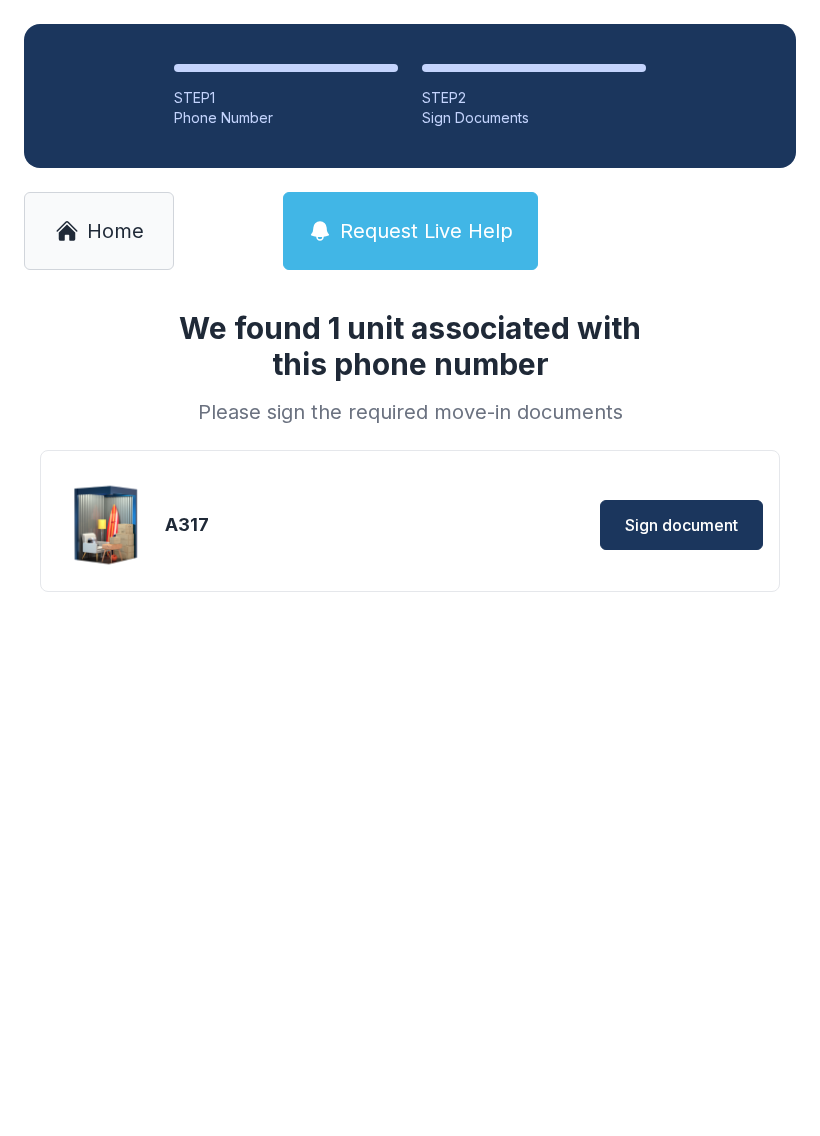 click on "Sign document" at bounding box center [681, 525] 